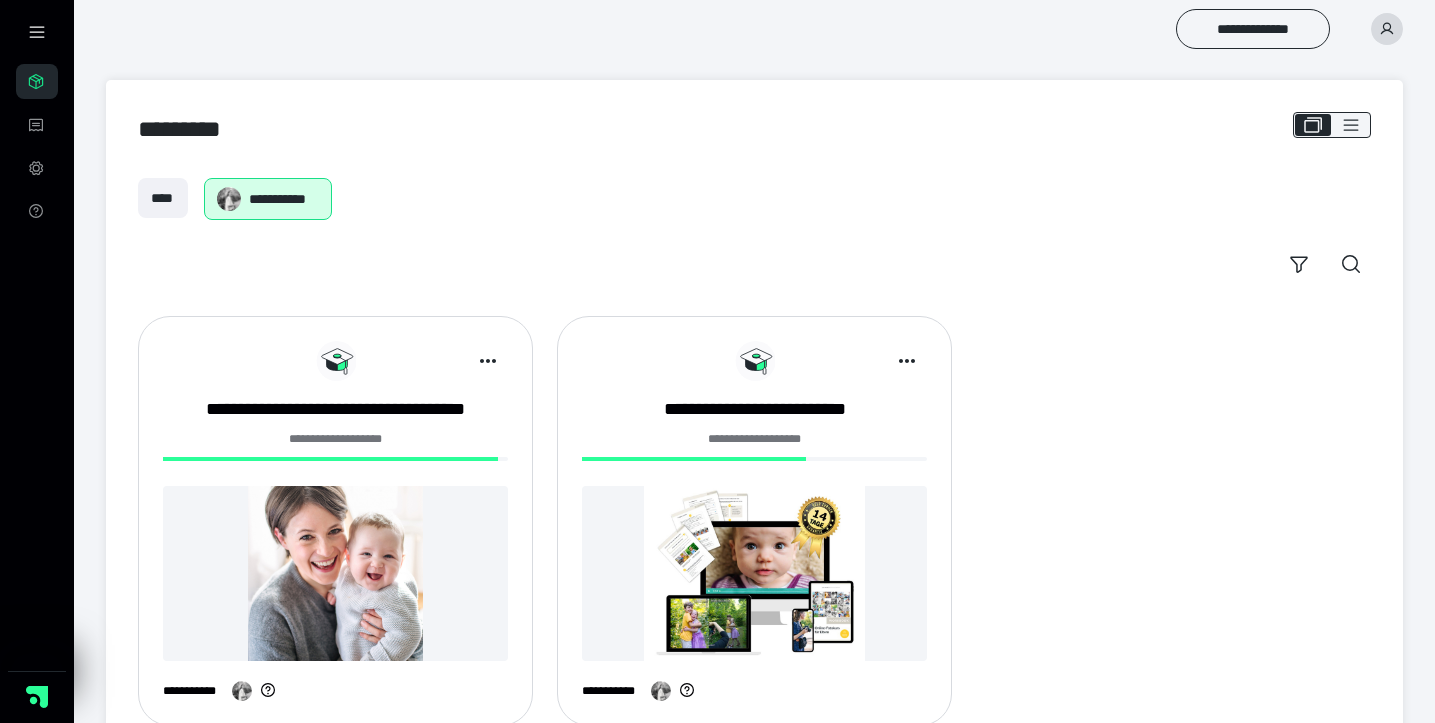 scroll, scrollTop: 0, scrollLeft: 0, axis: both 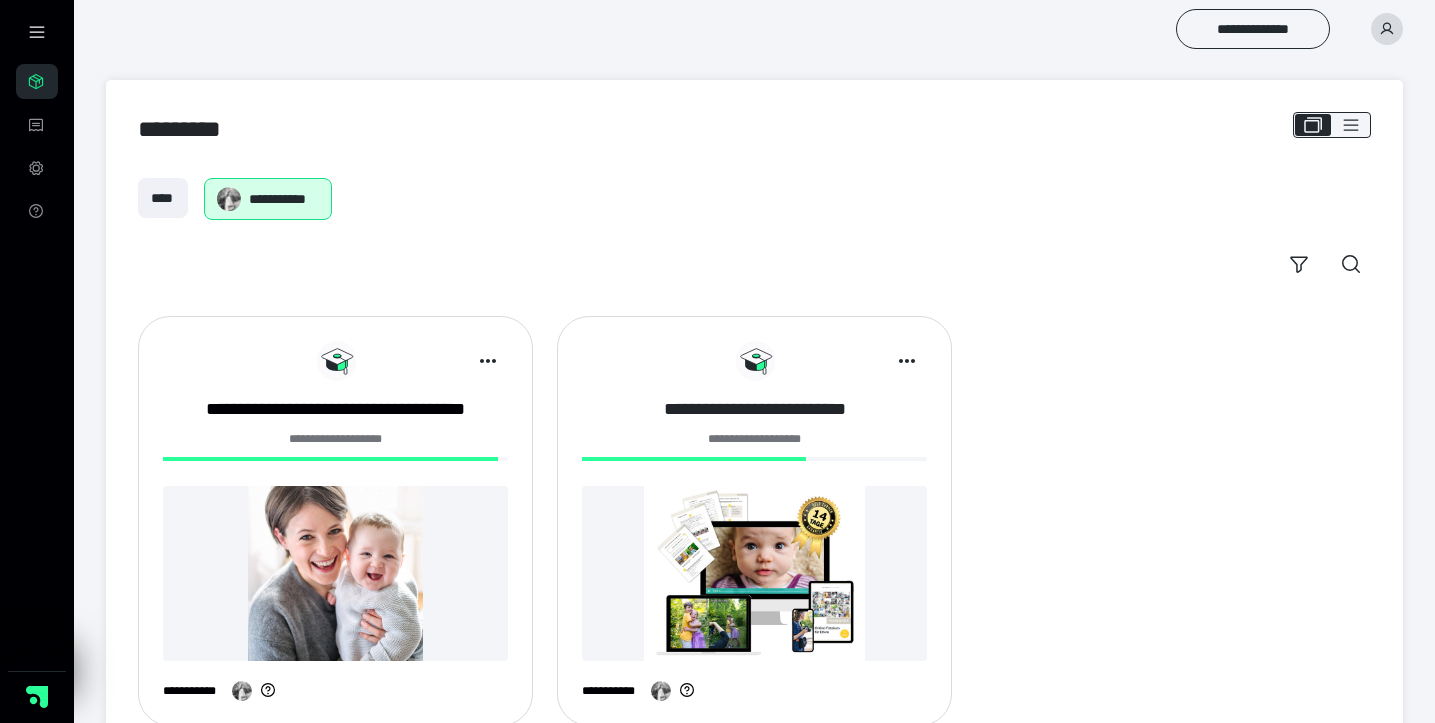 click on "**********" at bounding box center [754, 409] 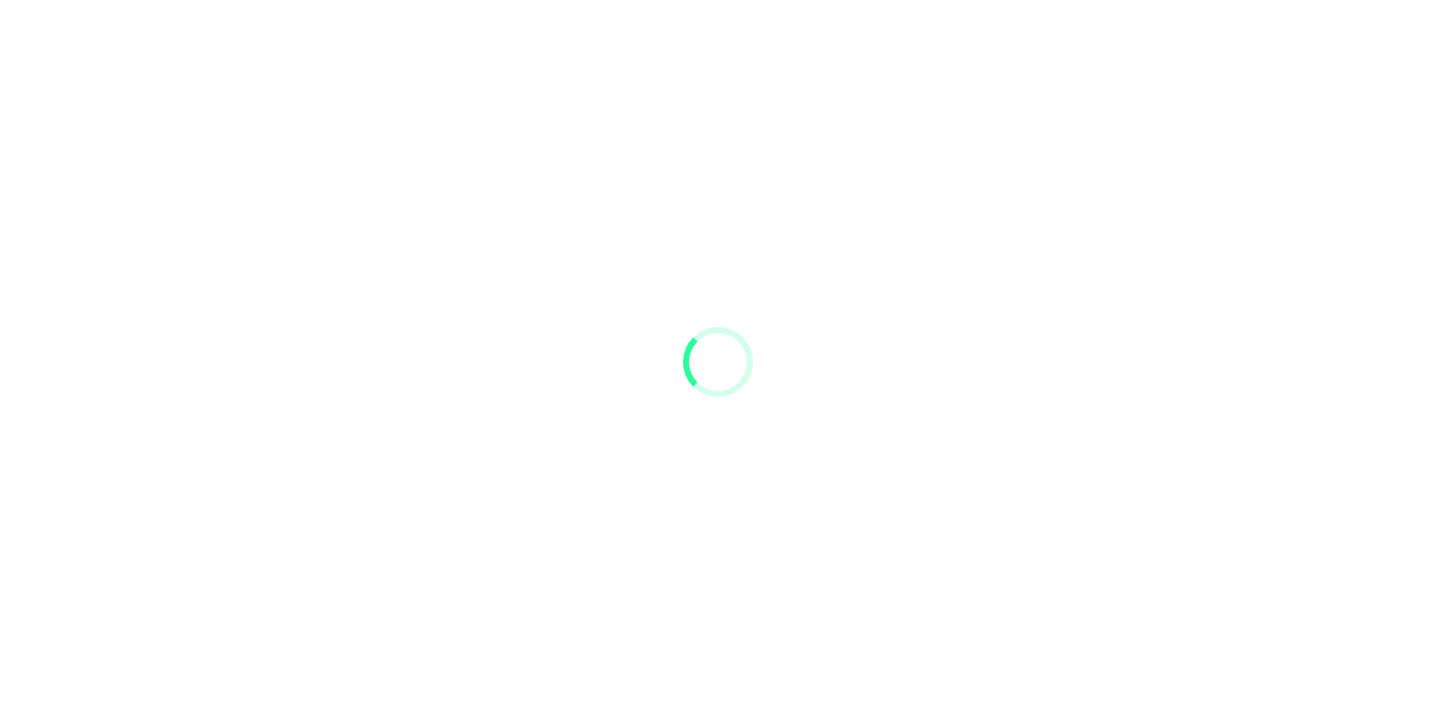 scroll, scrollTop: 0, scrollLeft: 0, axis: both 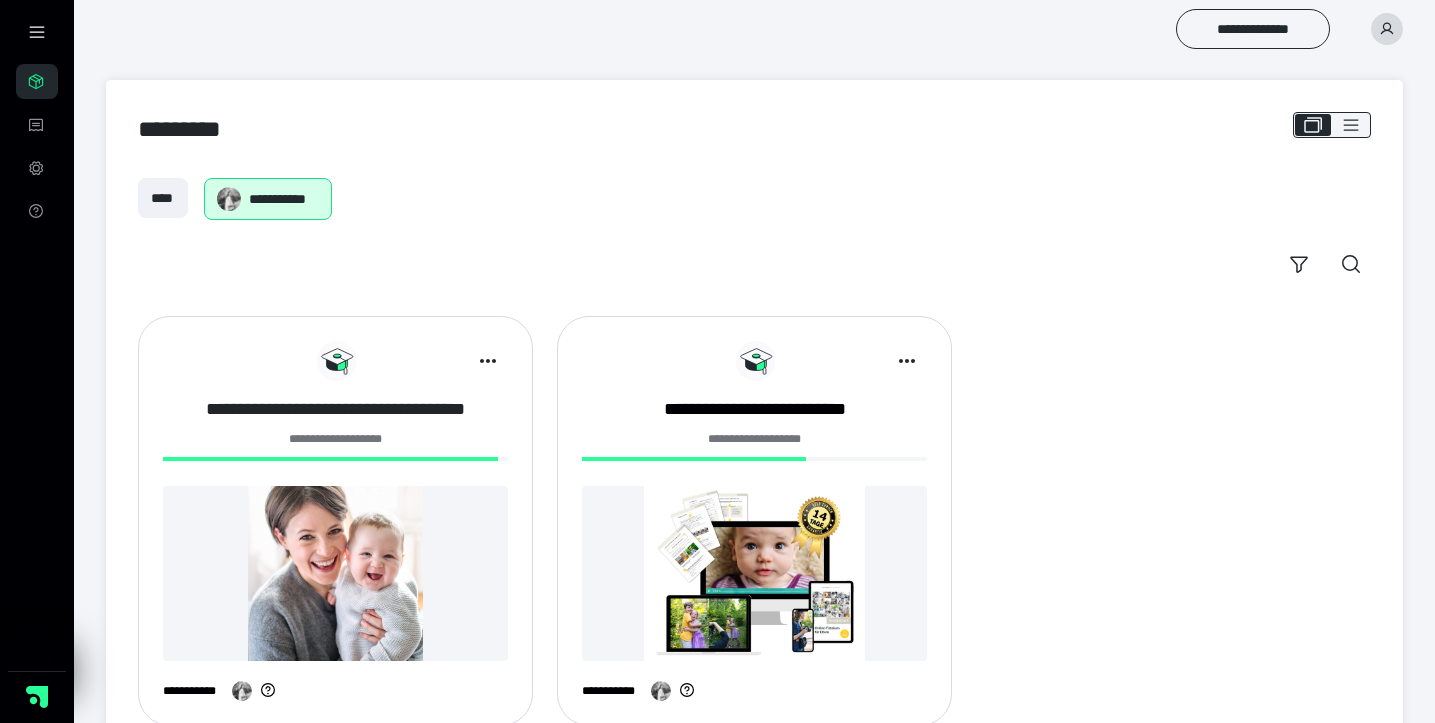 click on "**********" at bounding box center (335, 409) 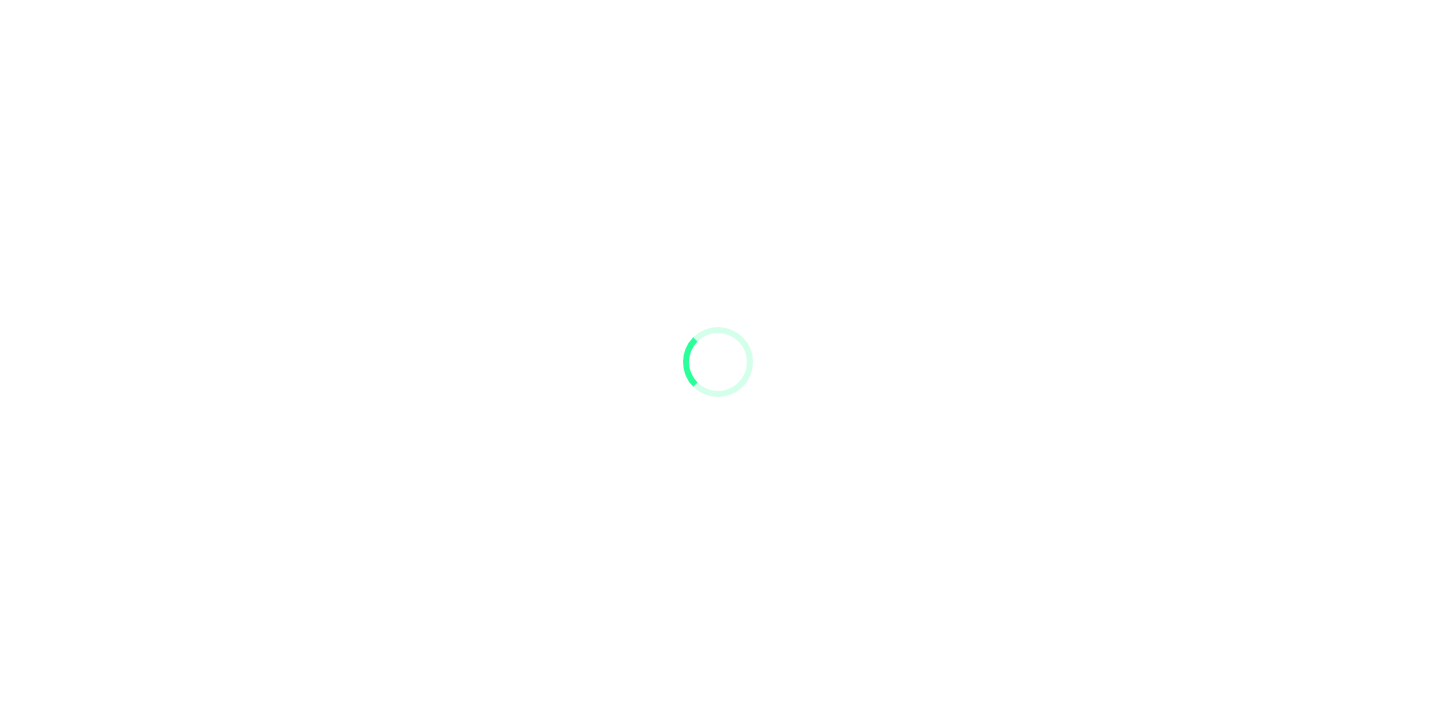 scroll, scrollTop: 0, scrollLeft: 0, axis: both 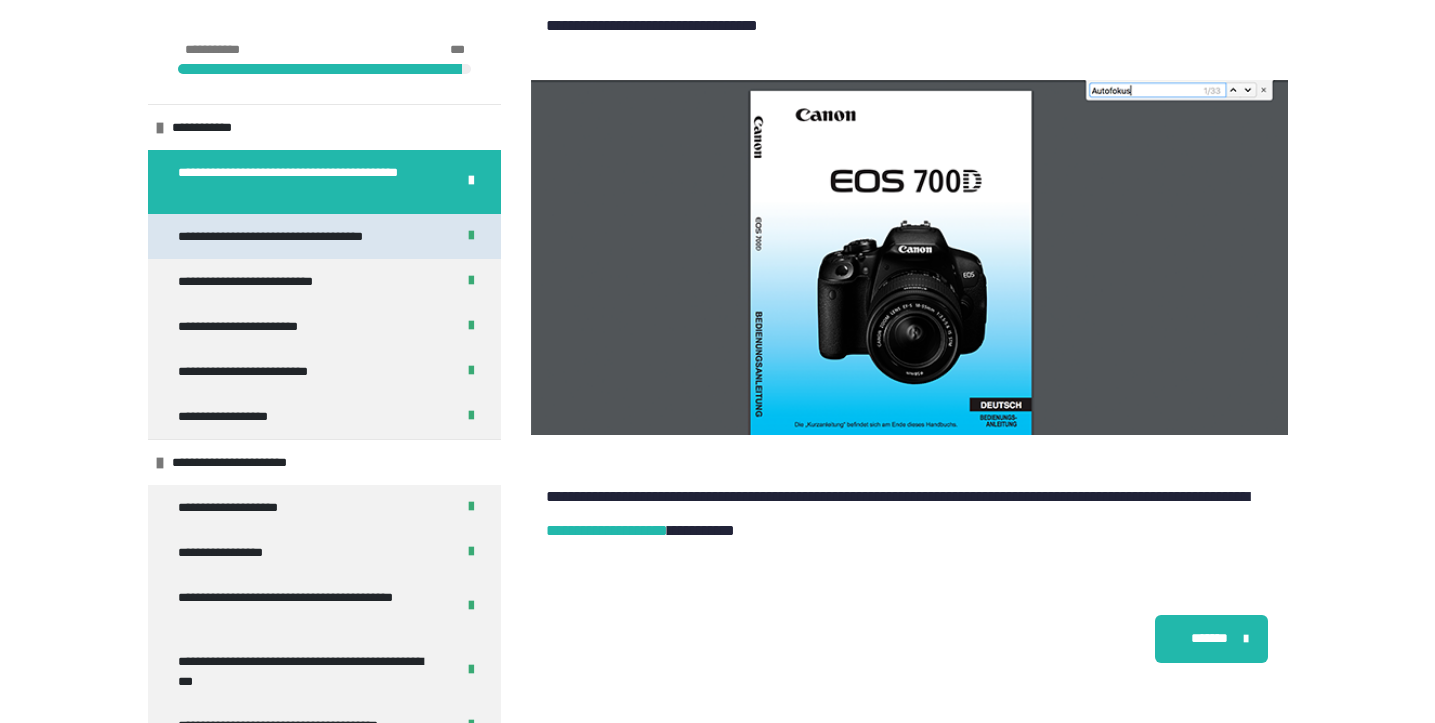 click on "**********" at bounding box center (292, 236) 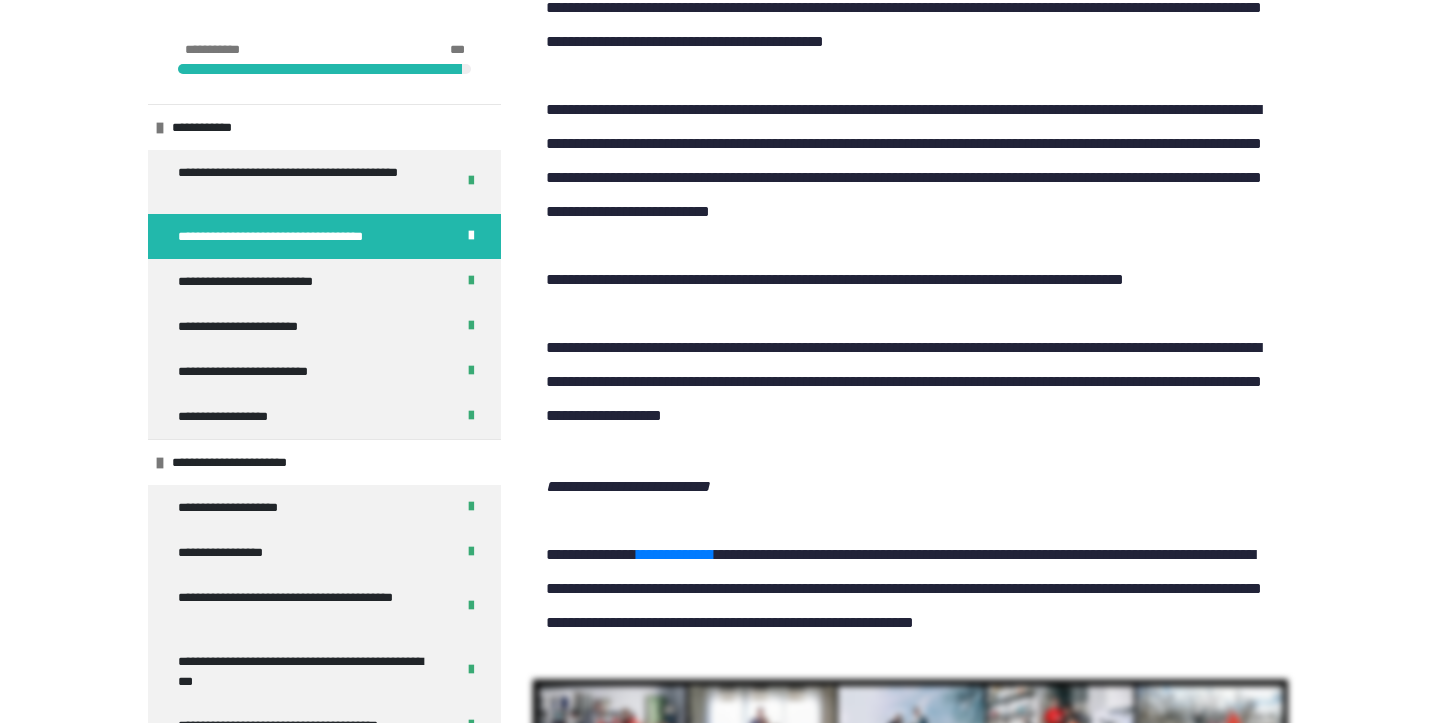 scroll, scrollTop: 2452, scrollLeft: 0, axis: vertical 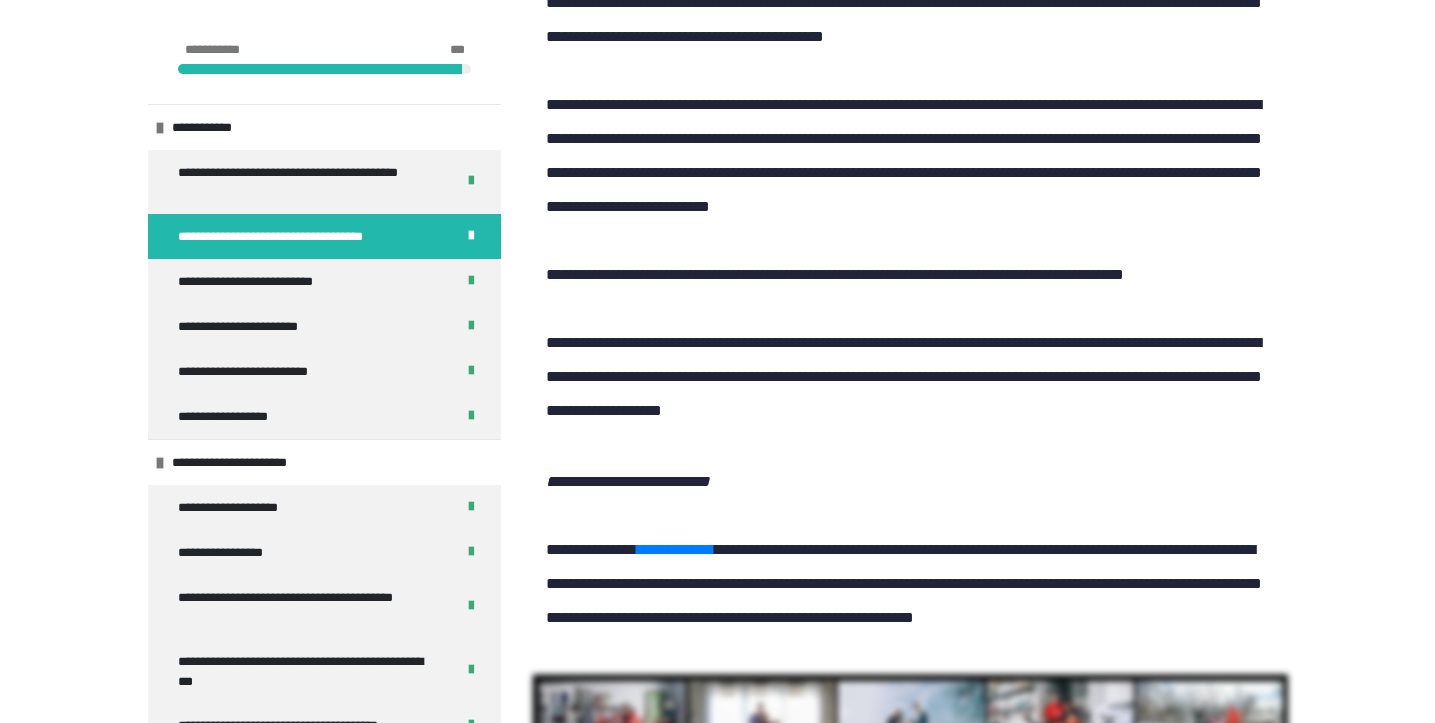 click on "**********" at bounding box center (922, -32) 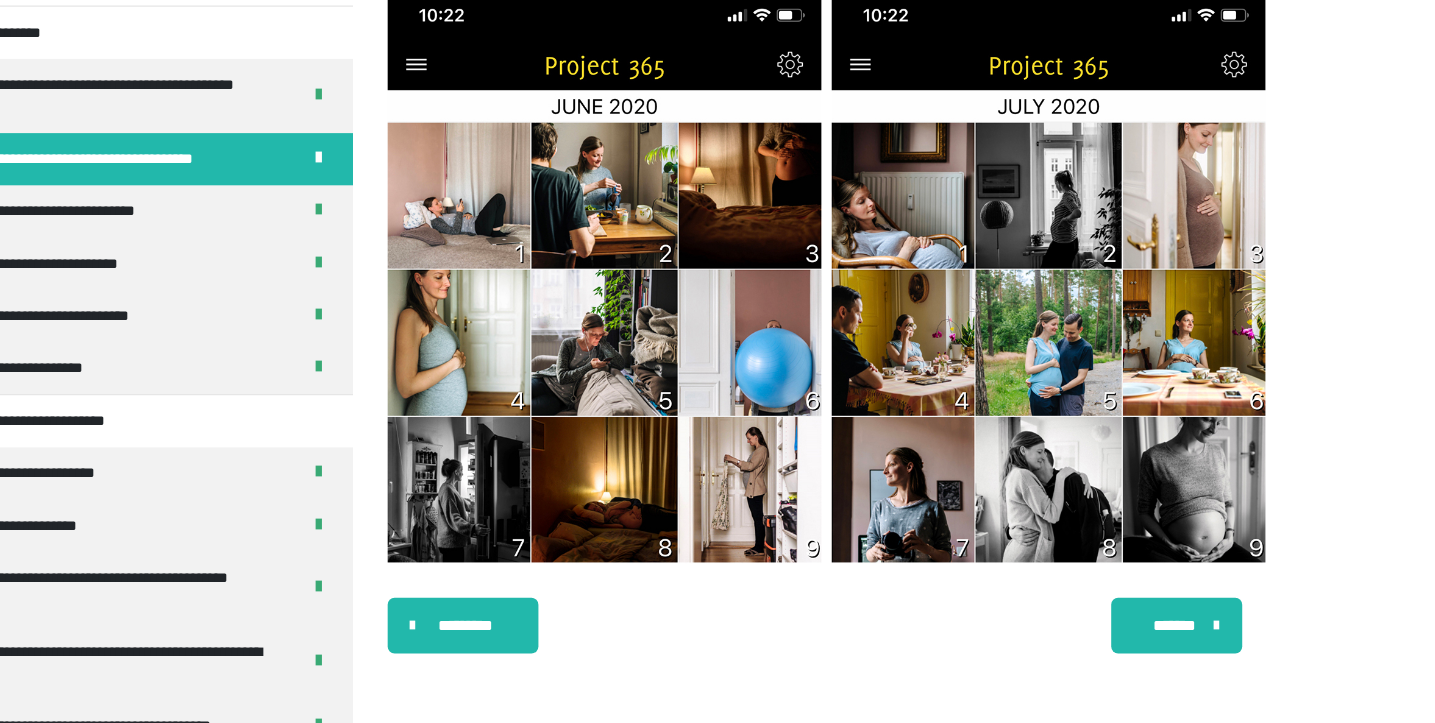 scroll, scrollTop: 6206, scrollLeft: 0, axis: vertical 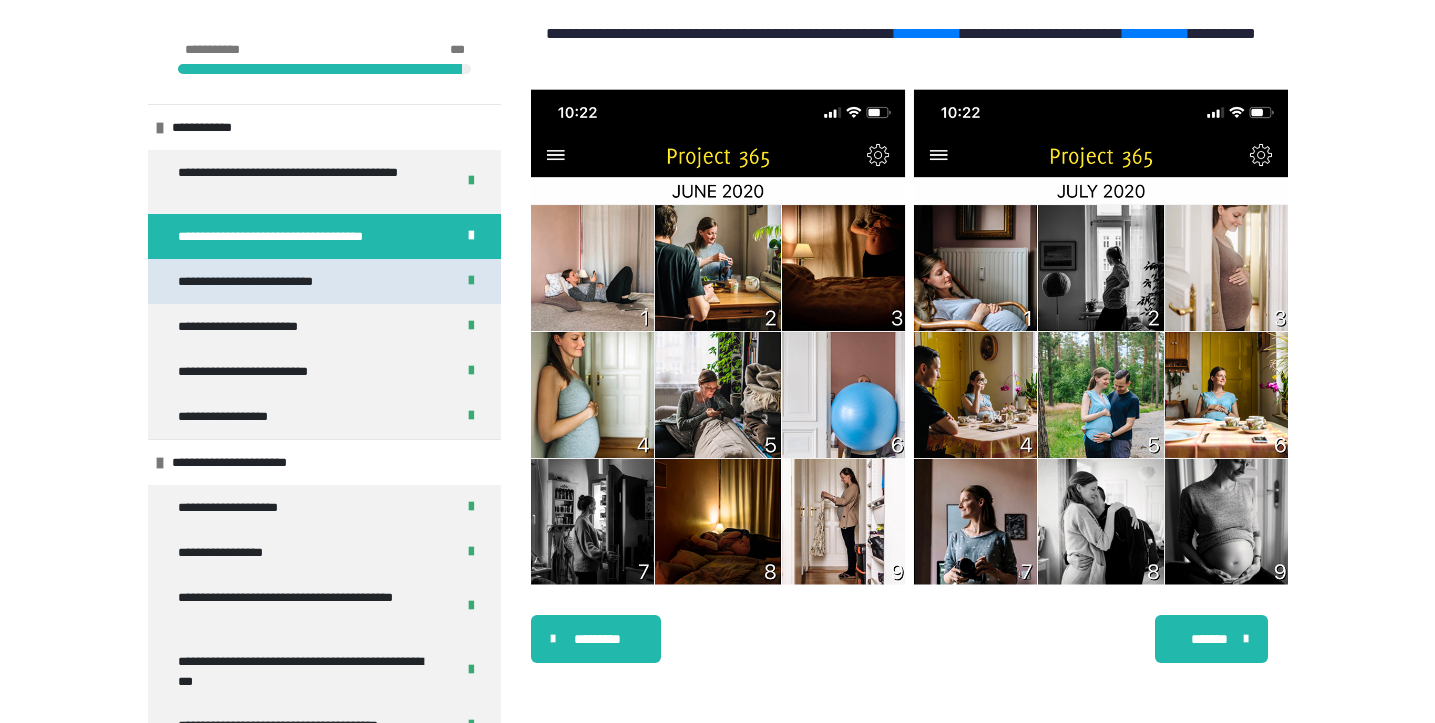 click on "**********" at bounding box center (263, 281) 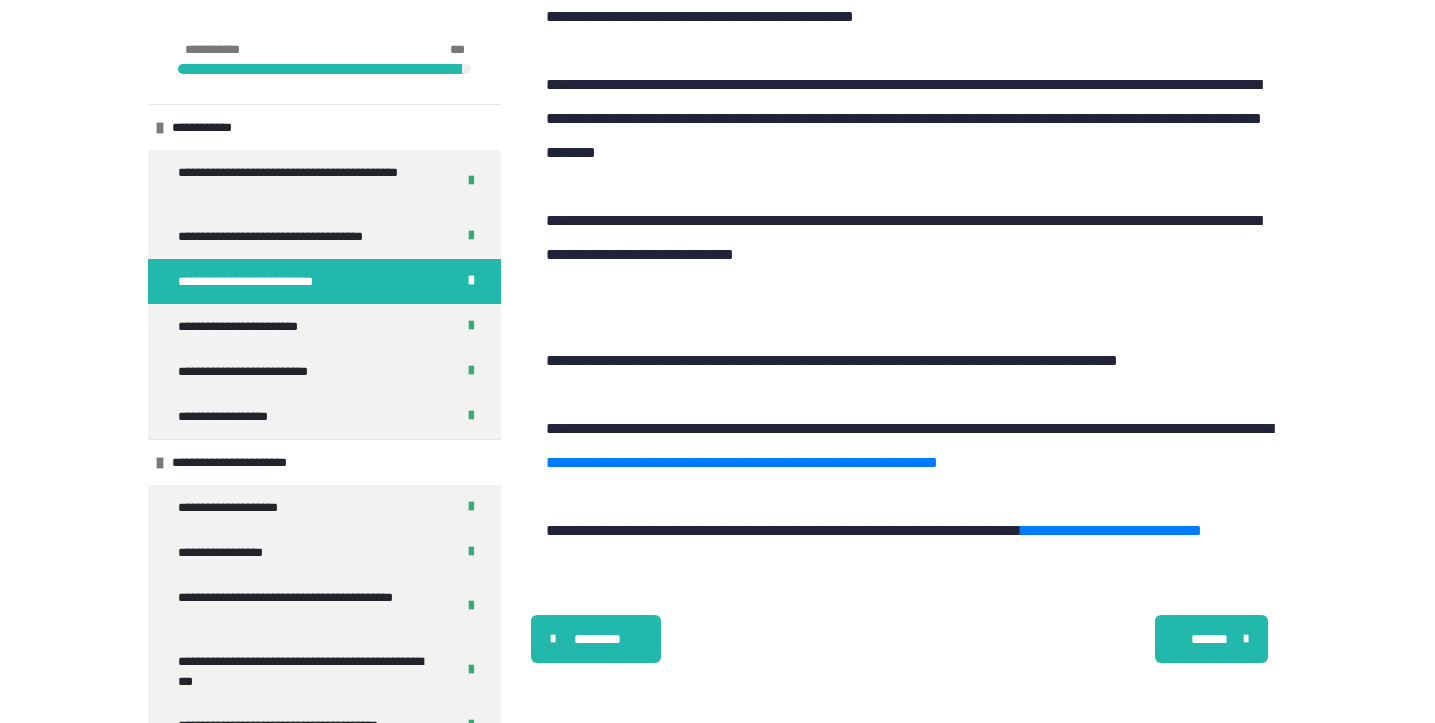 scroll, scrollTop: 1939, scrollLeft: 0, axis: vertical 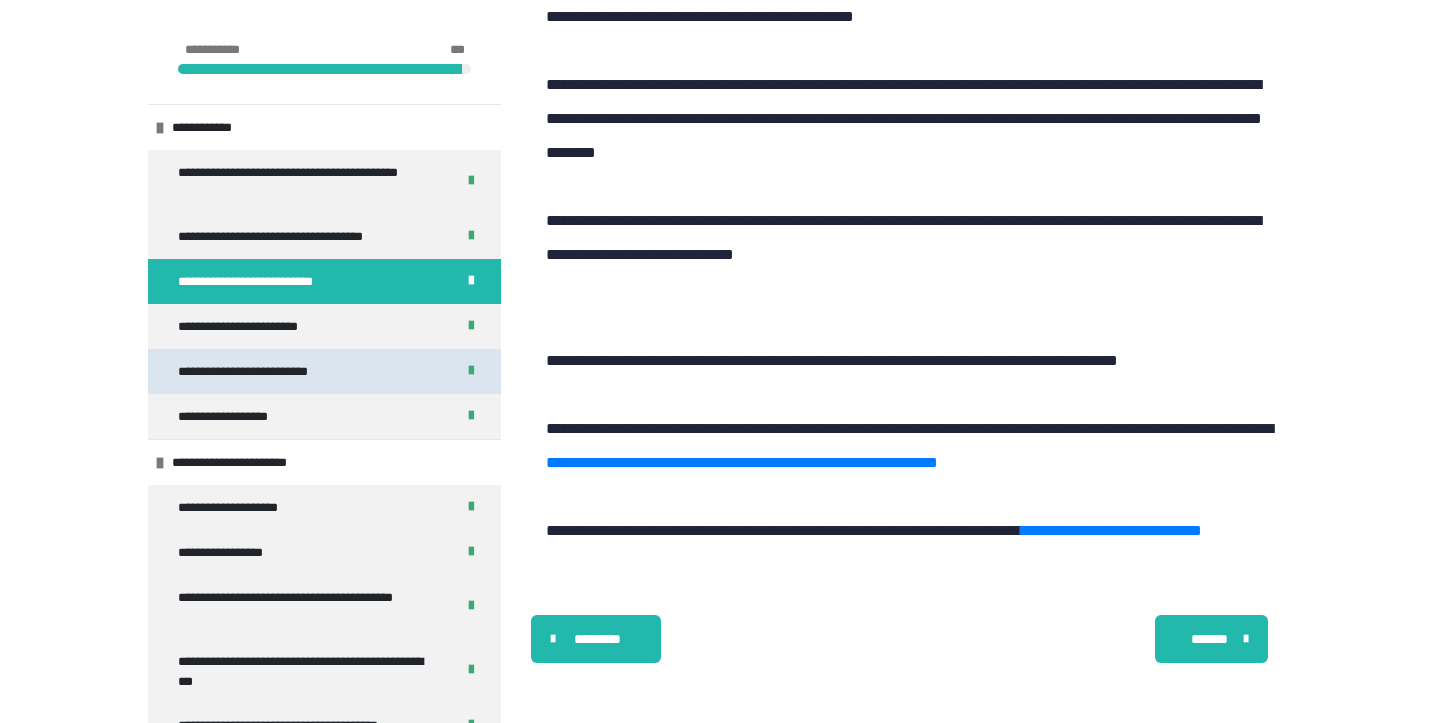 click on "**********" at bounding box center [324, 371] 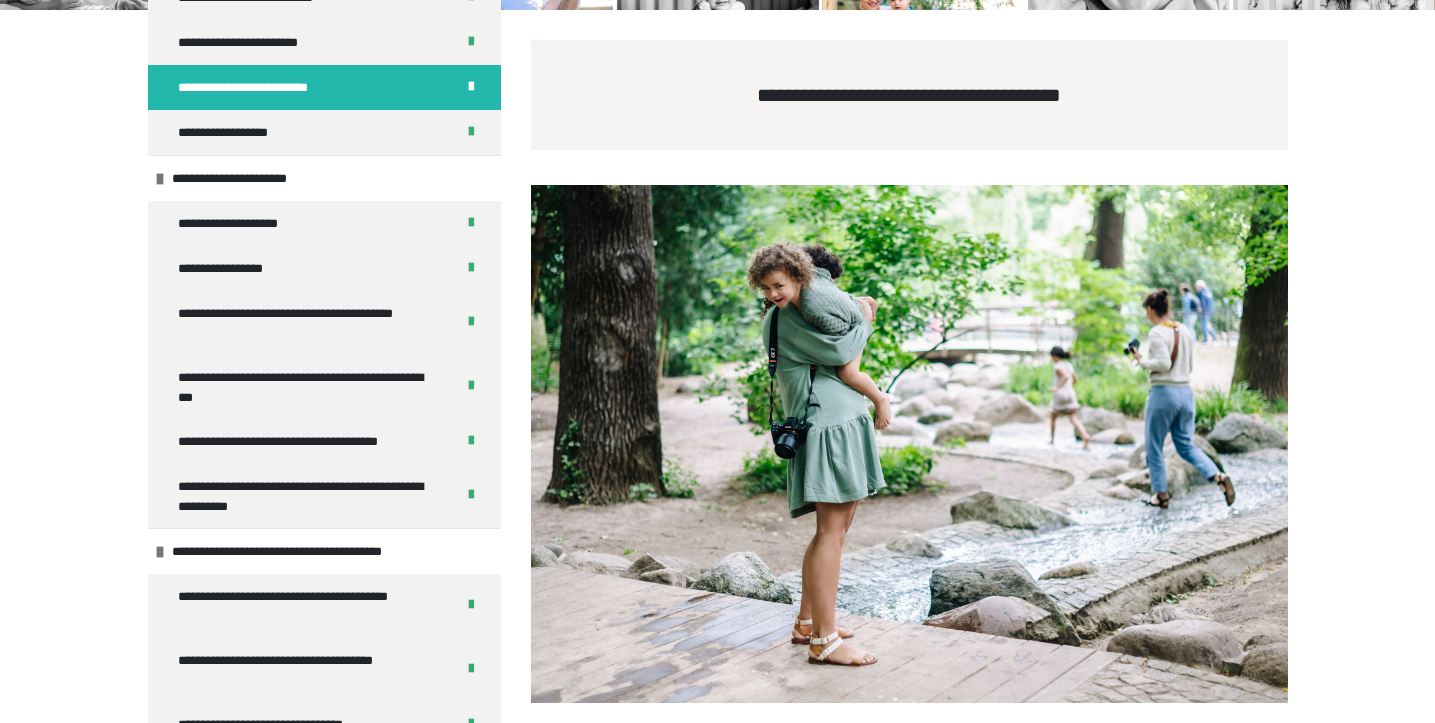 scroll, scrollTop: 301, scrollLeft: 0, axis: vertical 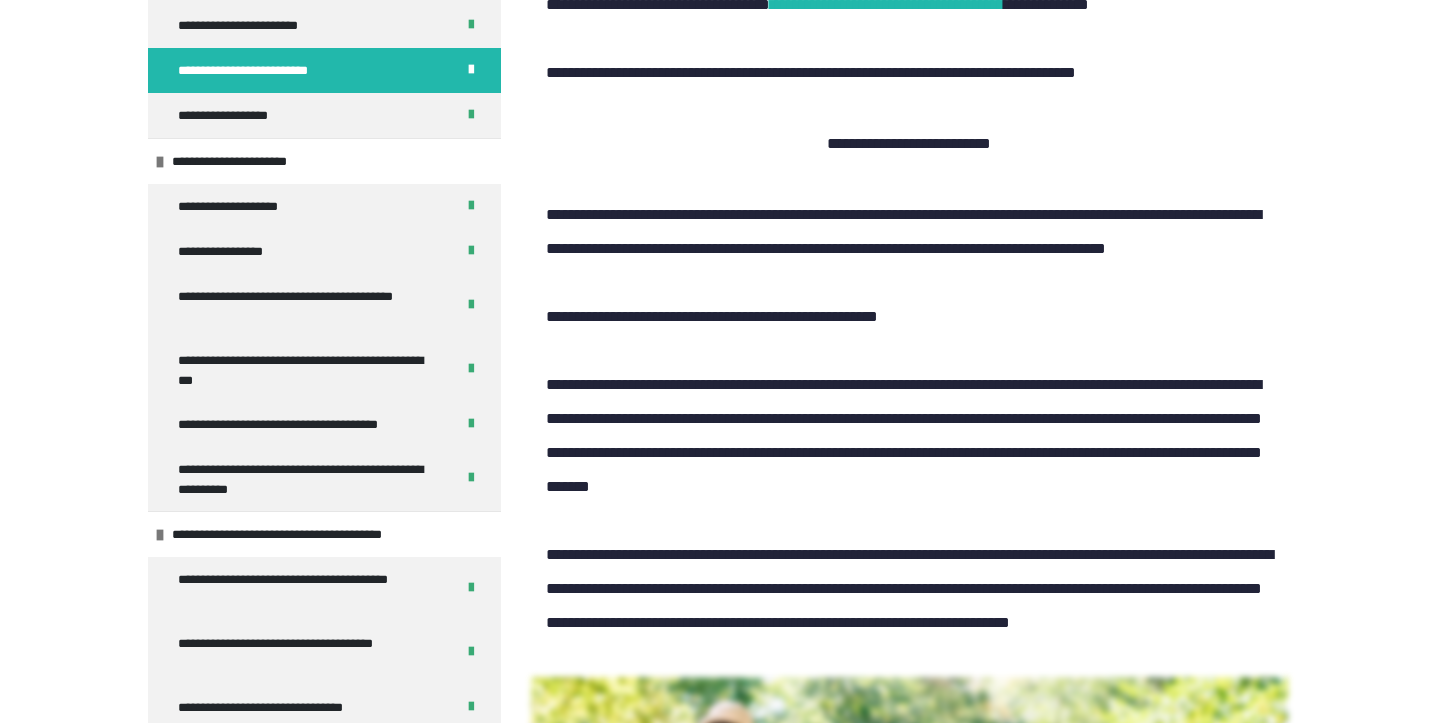 click on "**********" at bounding box center (887, 4) 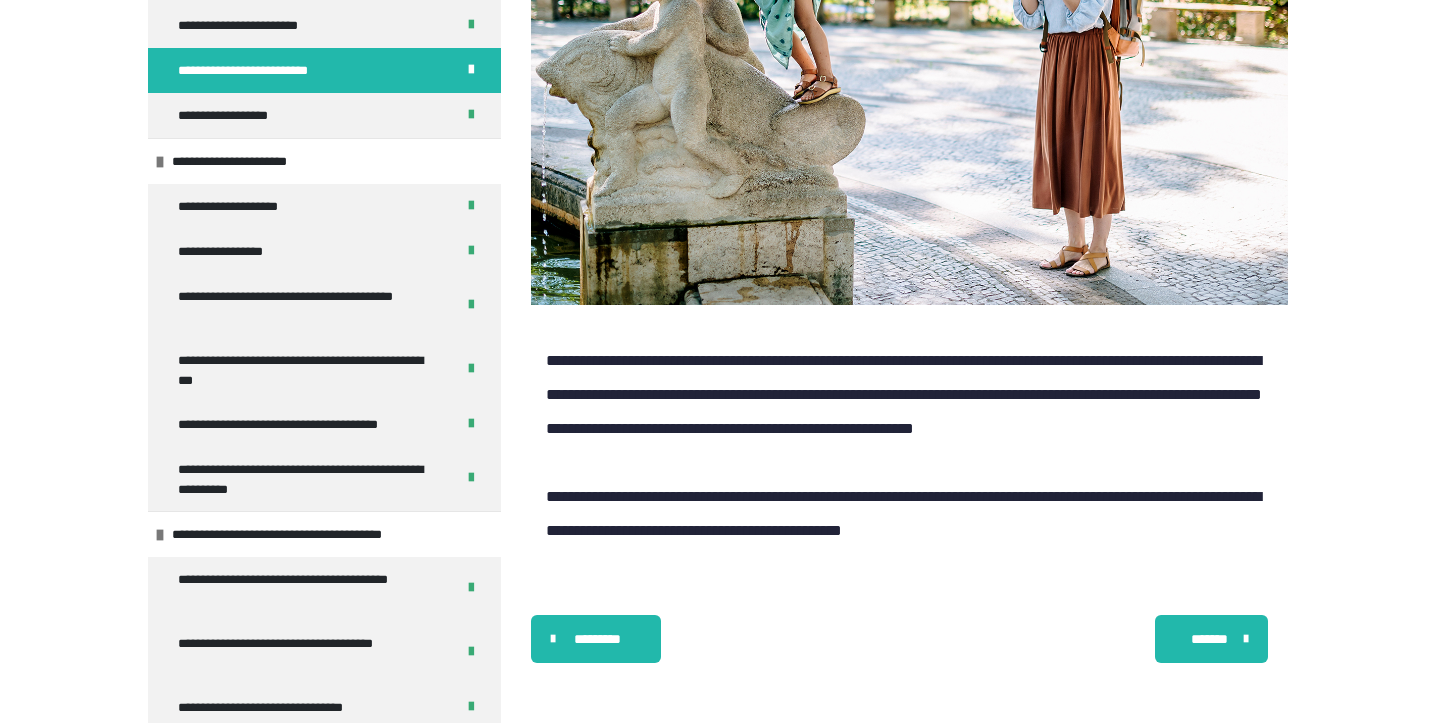 scroll, scrollTop: 2123, scrollLeft: 0, axis: vertical 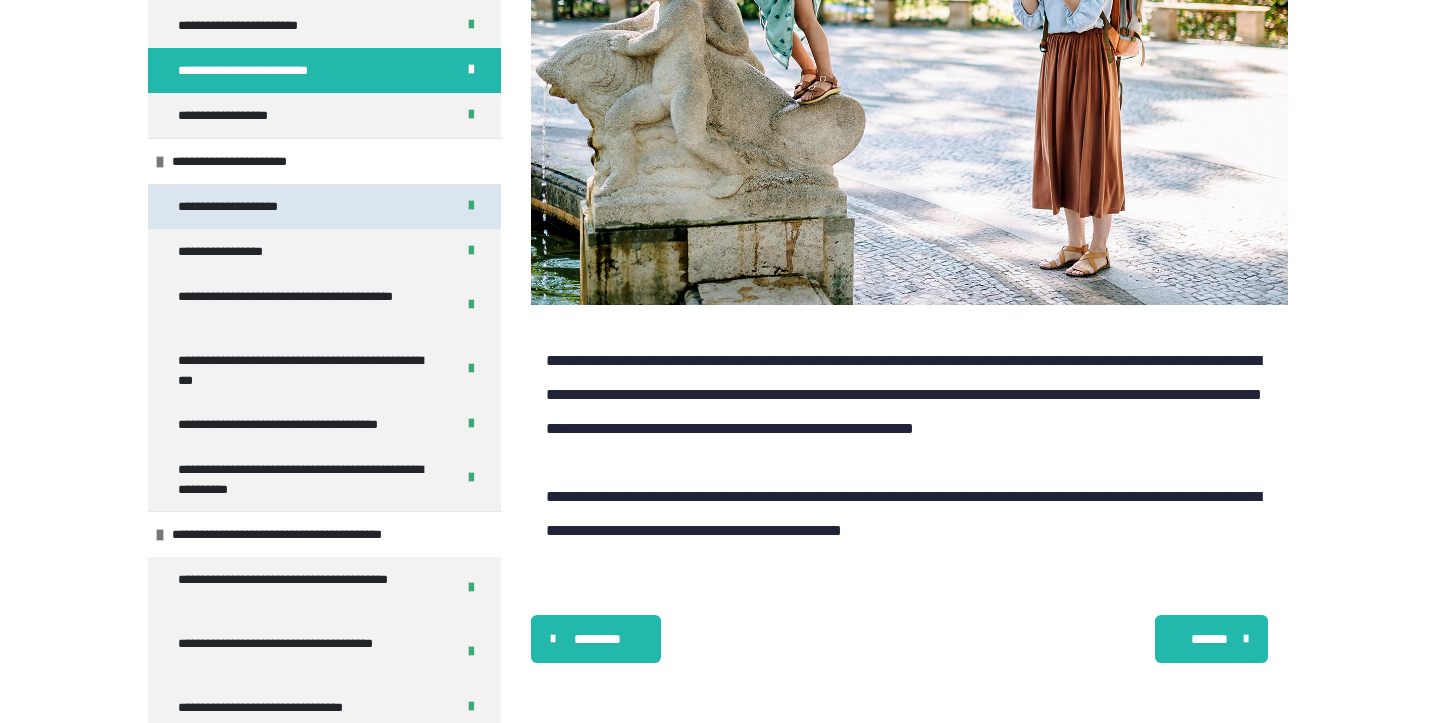 click on "**********" at bounding box center [324, 206] 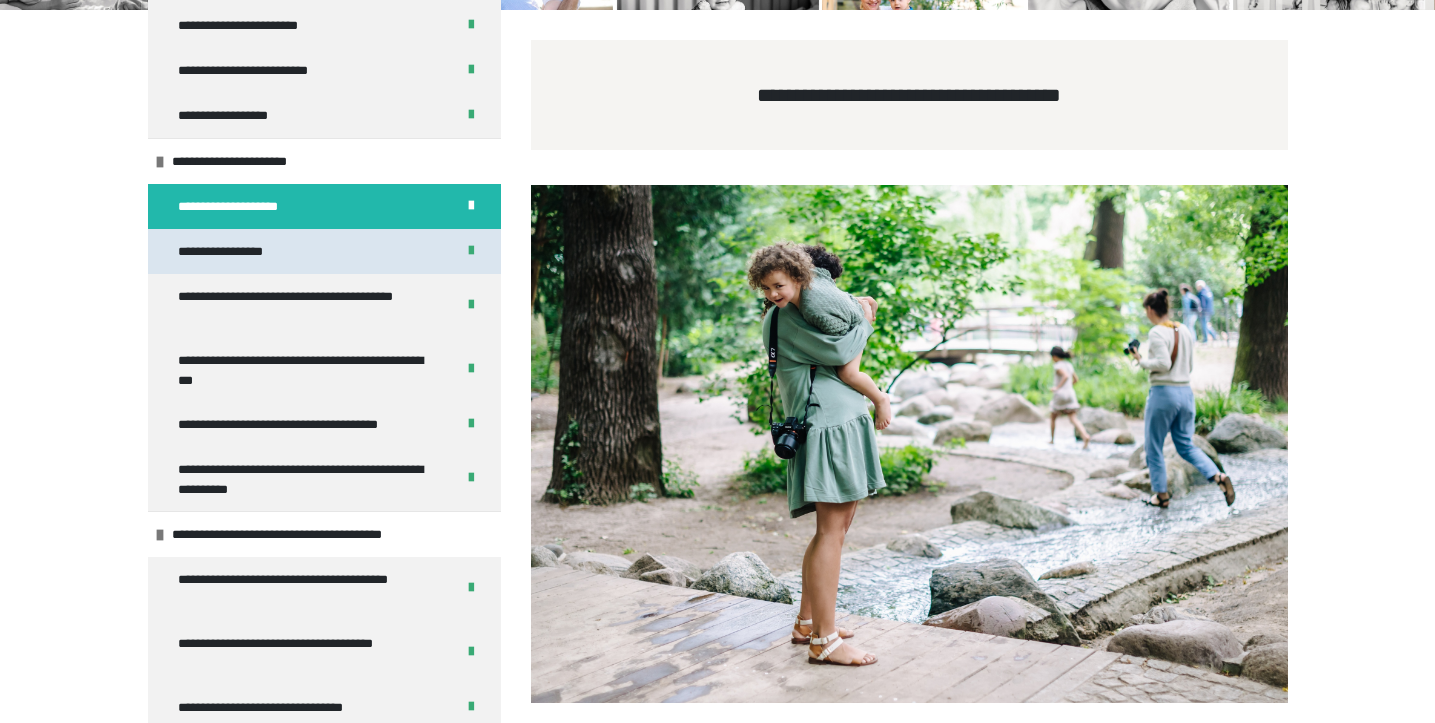 click on "**********" at bounding box center [324, 251] 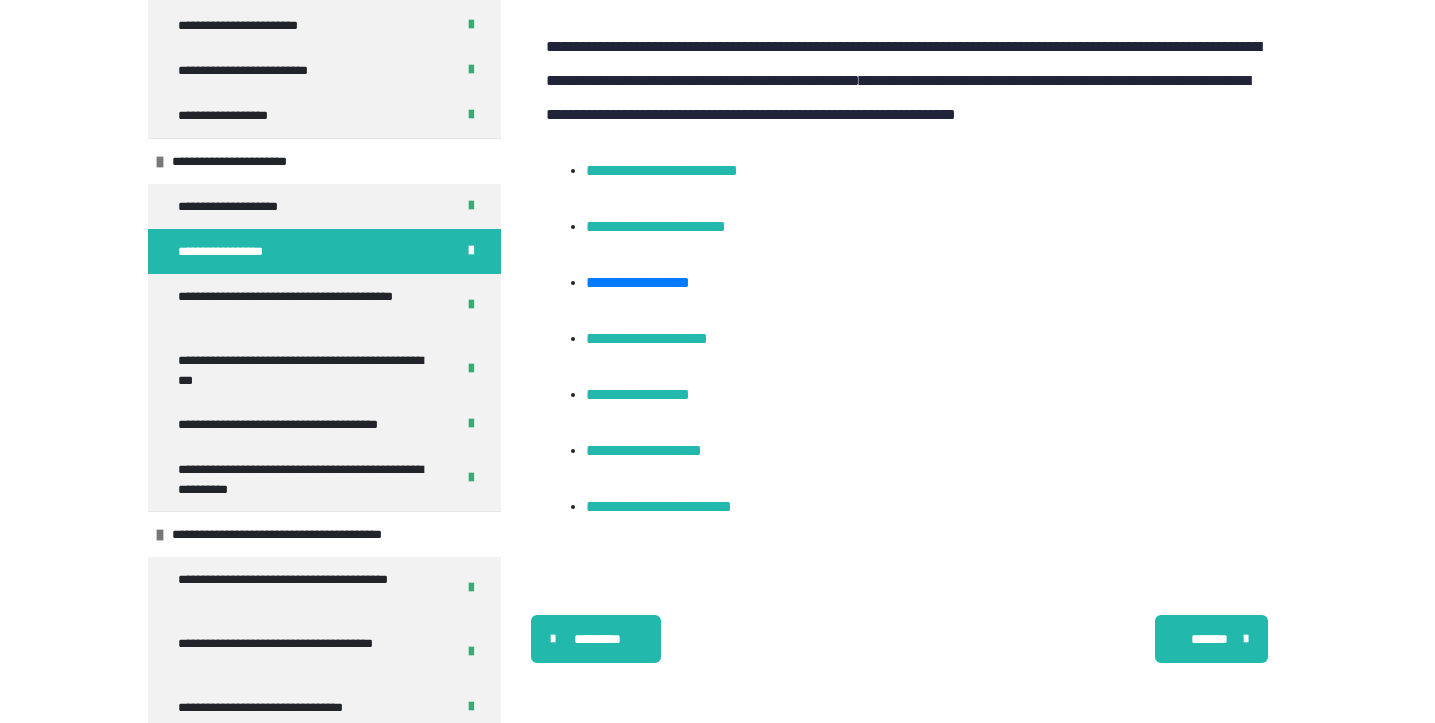 scroll, scrollTop: 8255, scrollLeft: 0, axis: vertical 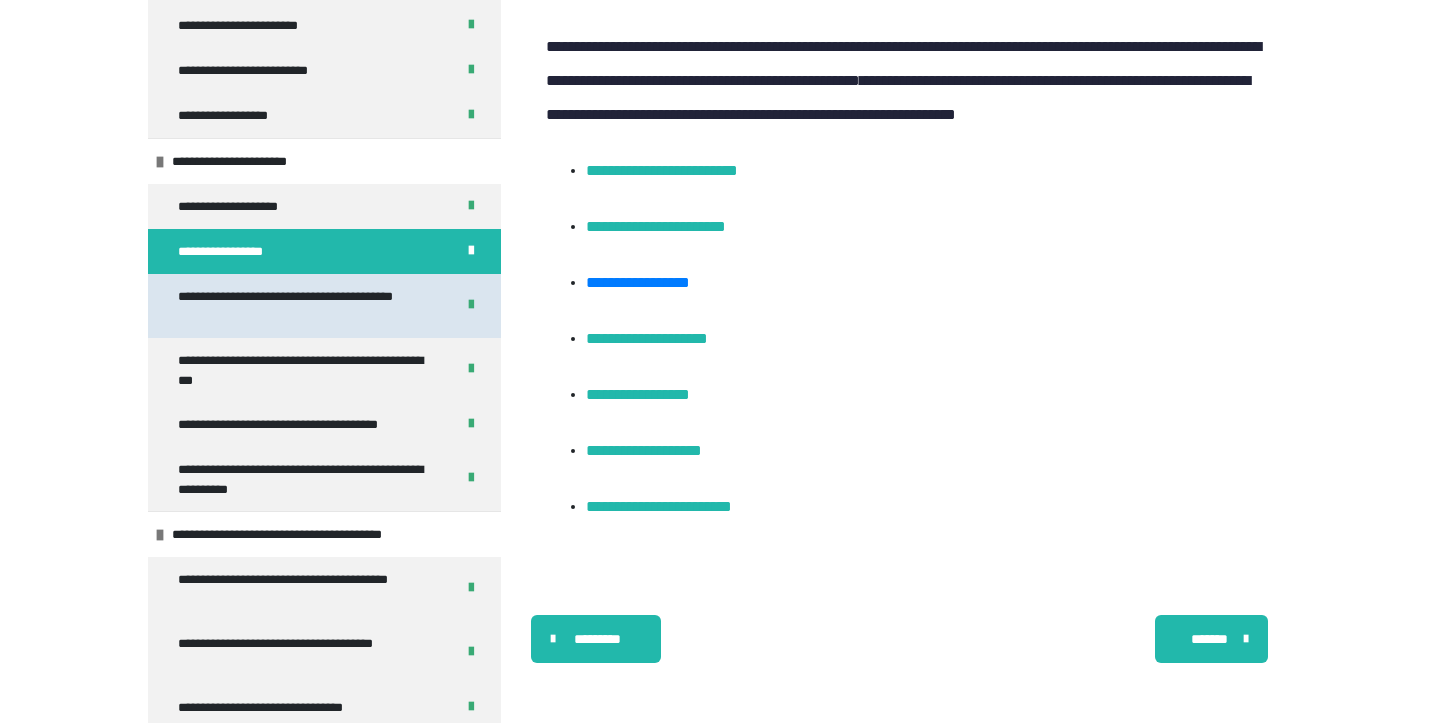 click on "**********" at bounding box center [308, 306] 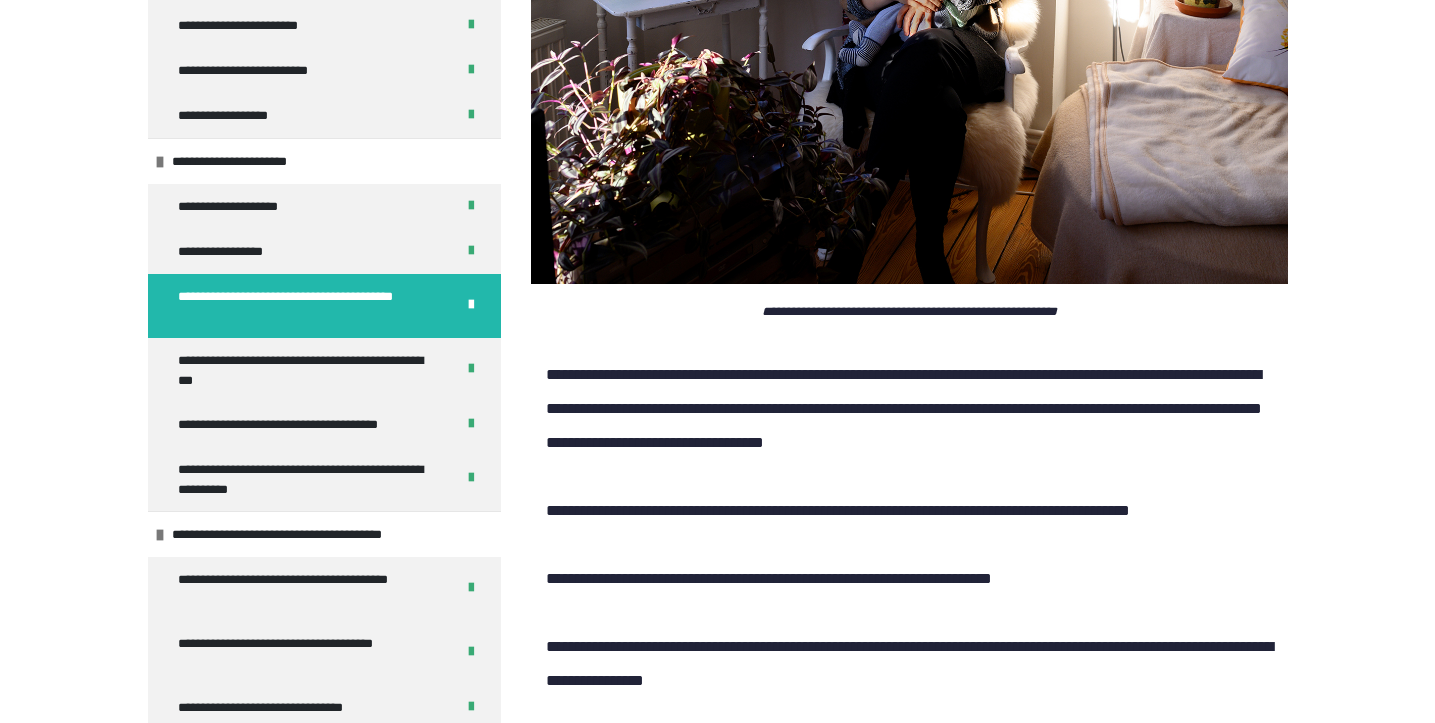 scroll, scrollTop: 3954, scrollLeft: 0, axis: vertical 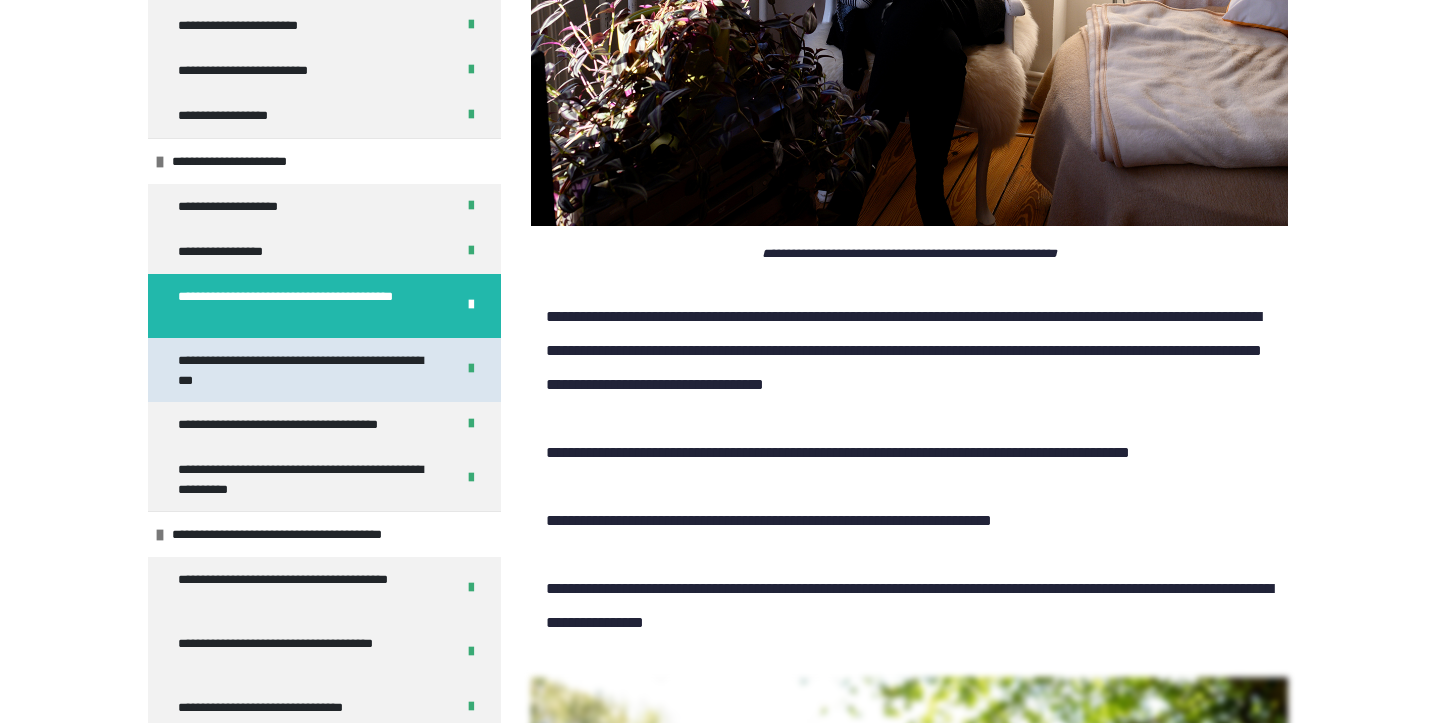 click on "**********" at bounding box center (308, 370) 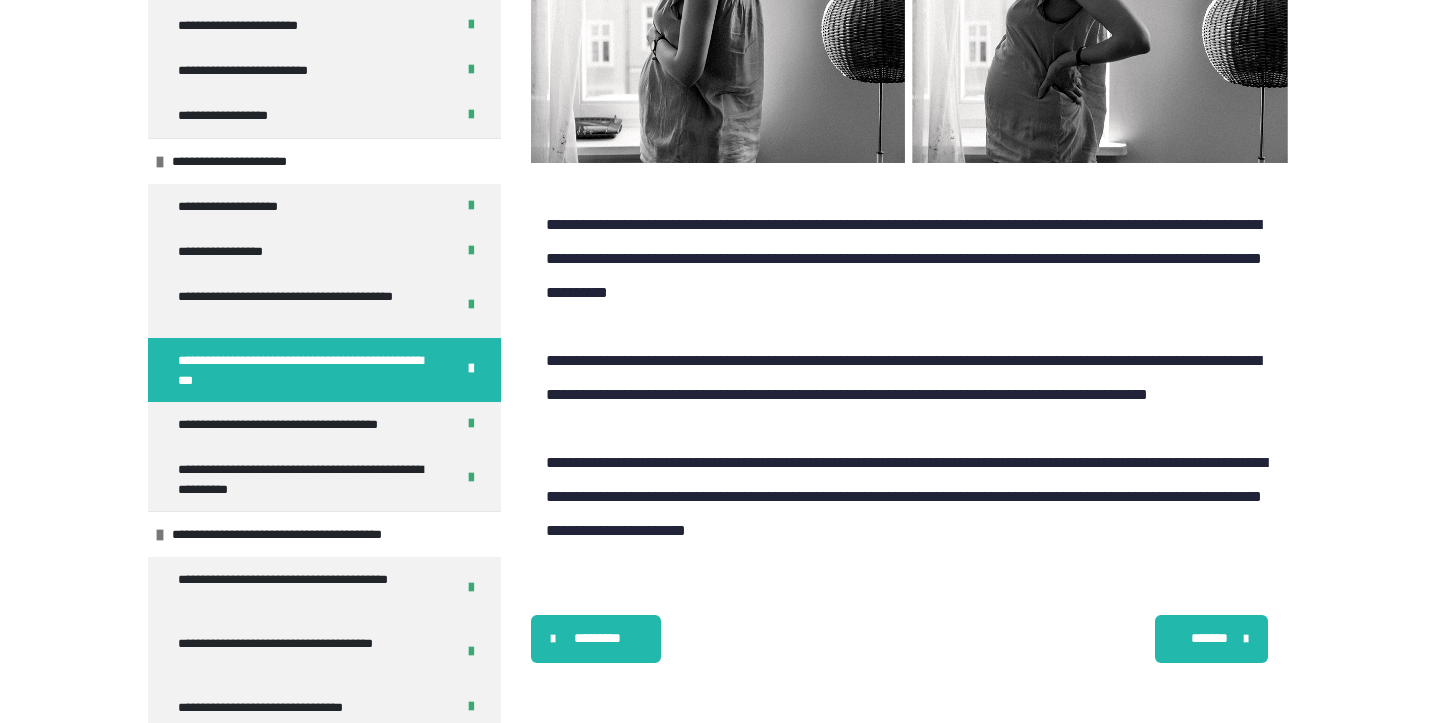scroll, scrollTop: 8621, scrollLeft: 0, axis: vertical 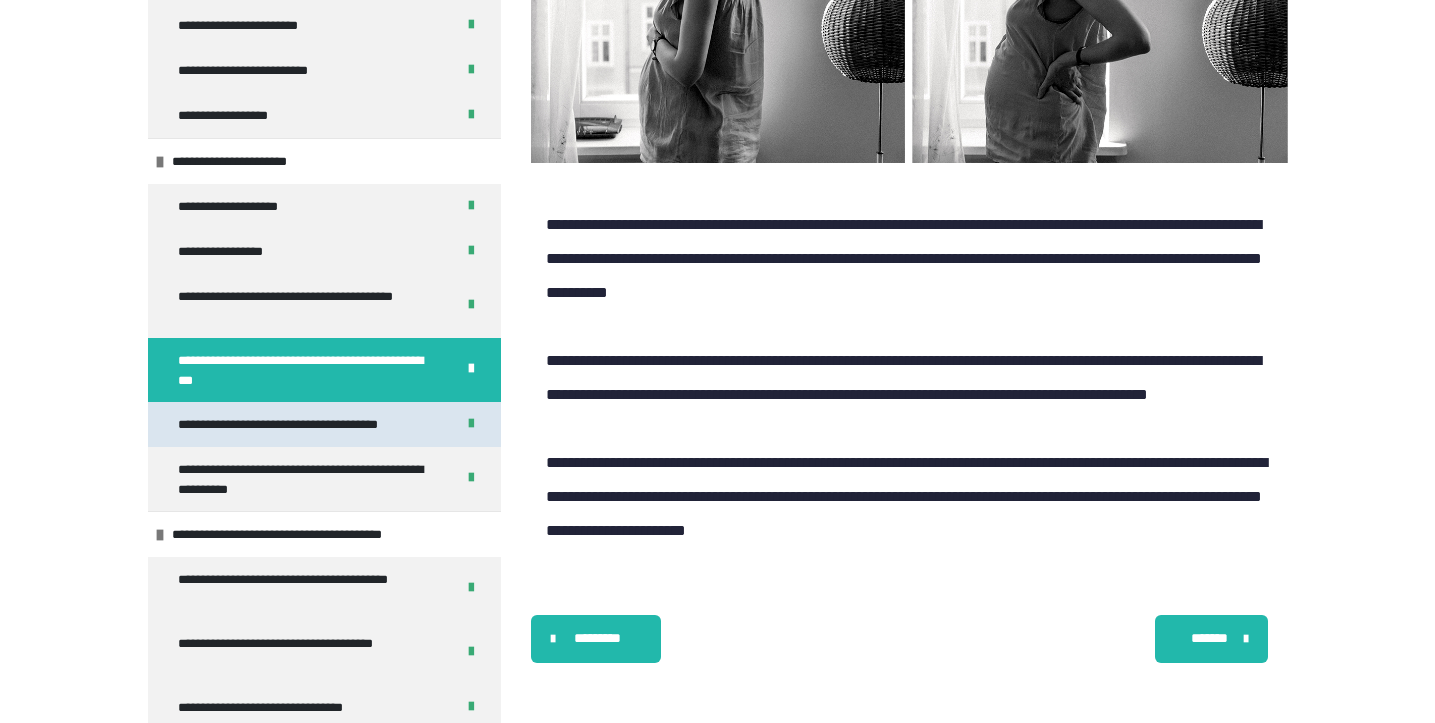 click on "**********" at bounding box center [306, 424] 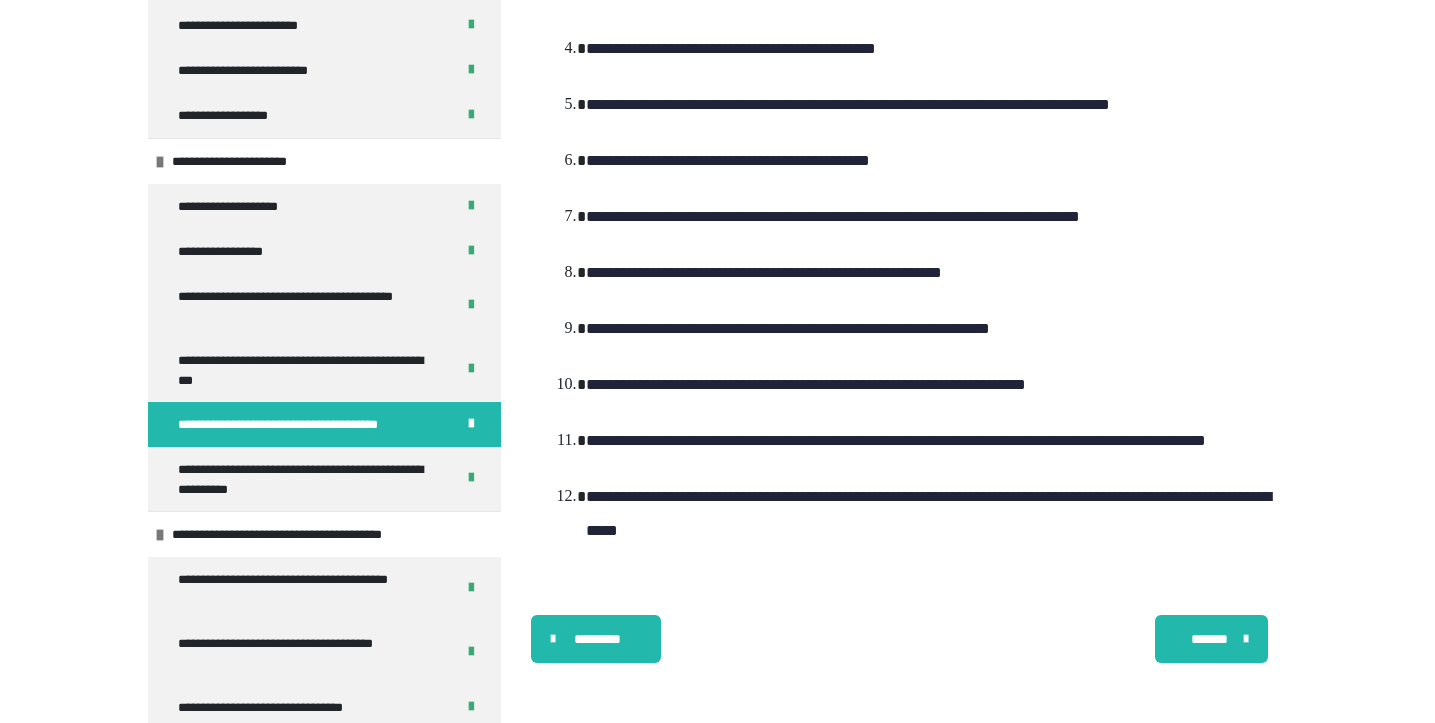 scroll, scrollTop: 10439, scrollLeft: 0, axis: vertical 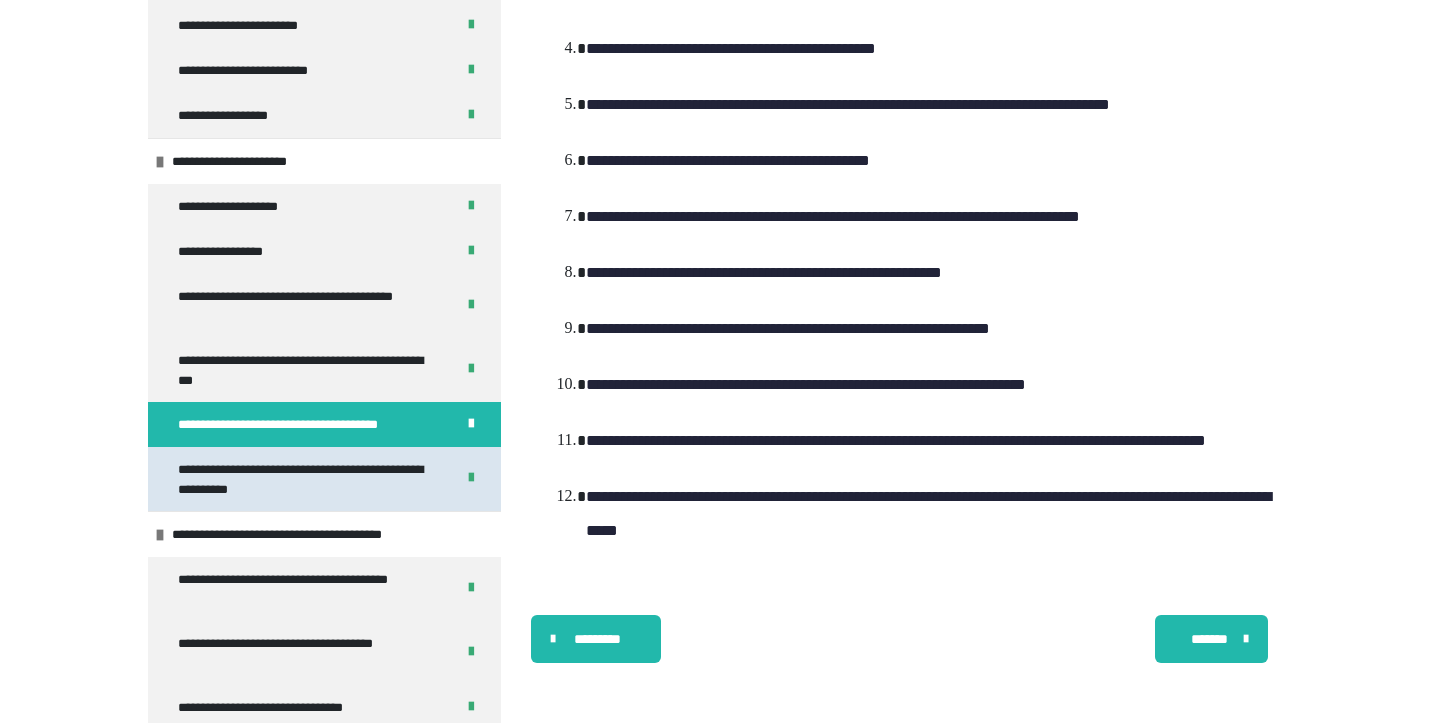 click on "**********" at bounding box center (308, 479) 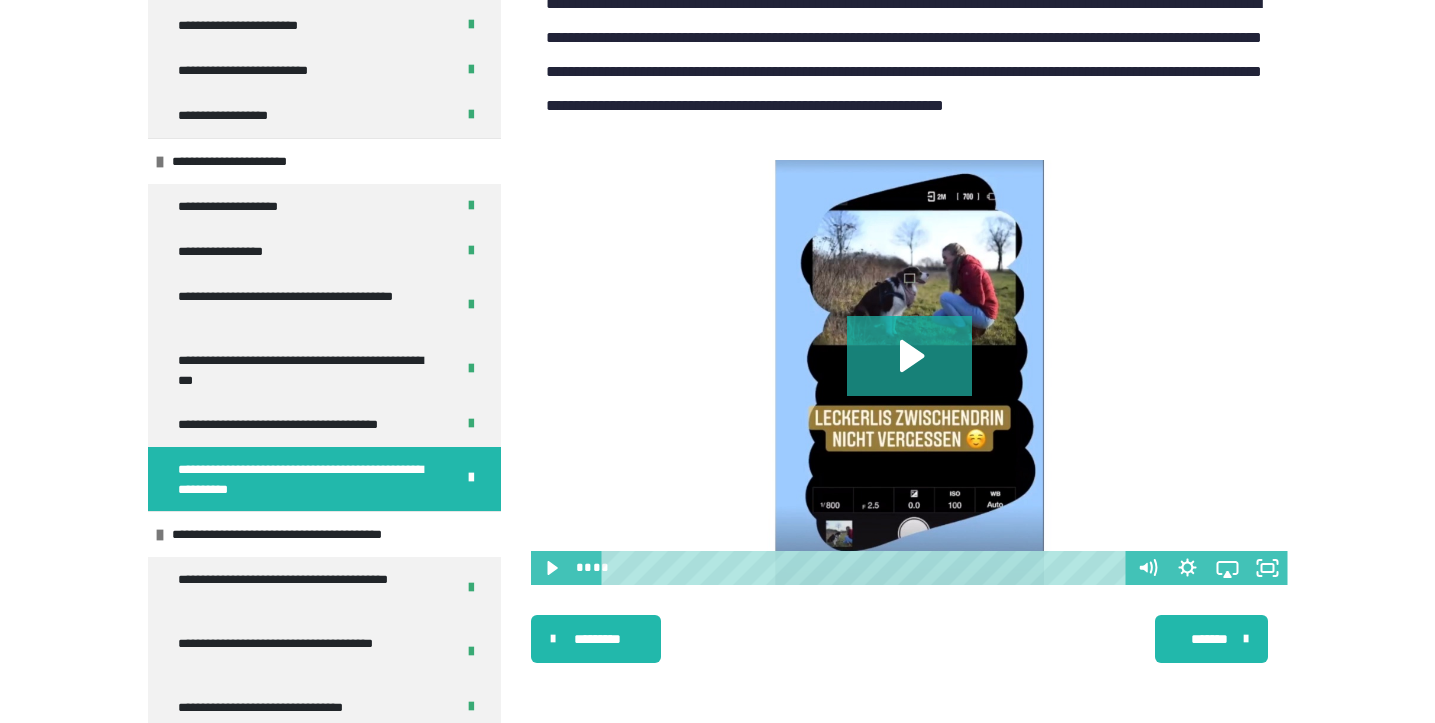 scroll, scrollTop: 11760, scrollLeft: 0, axis: vertical 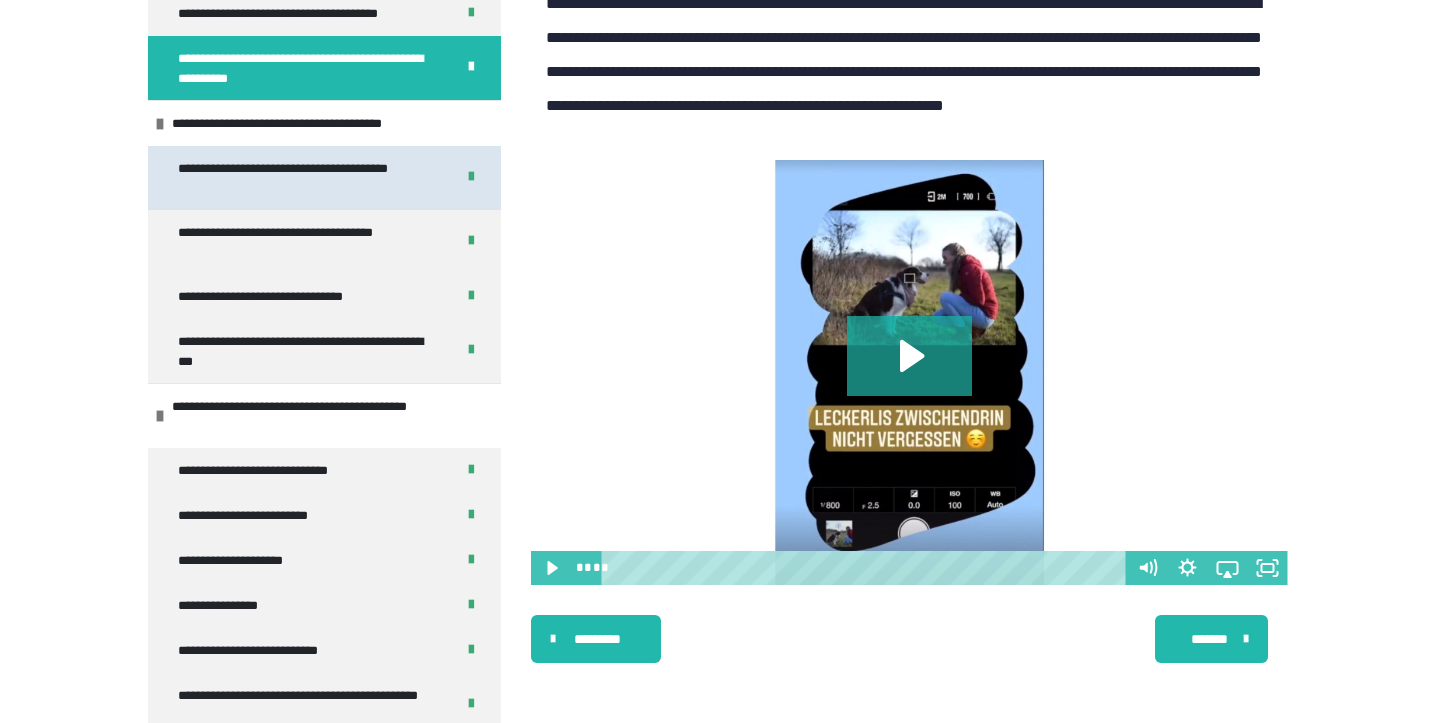 click on "**********" at bounding box center [308, 178] 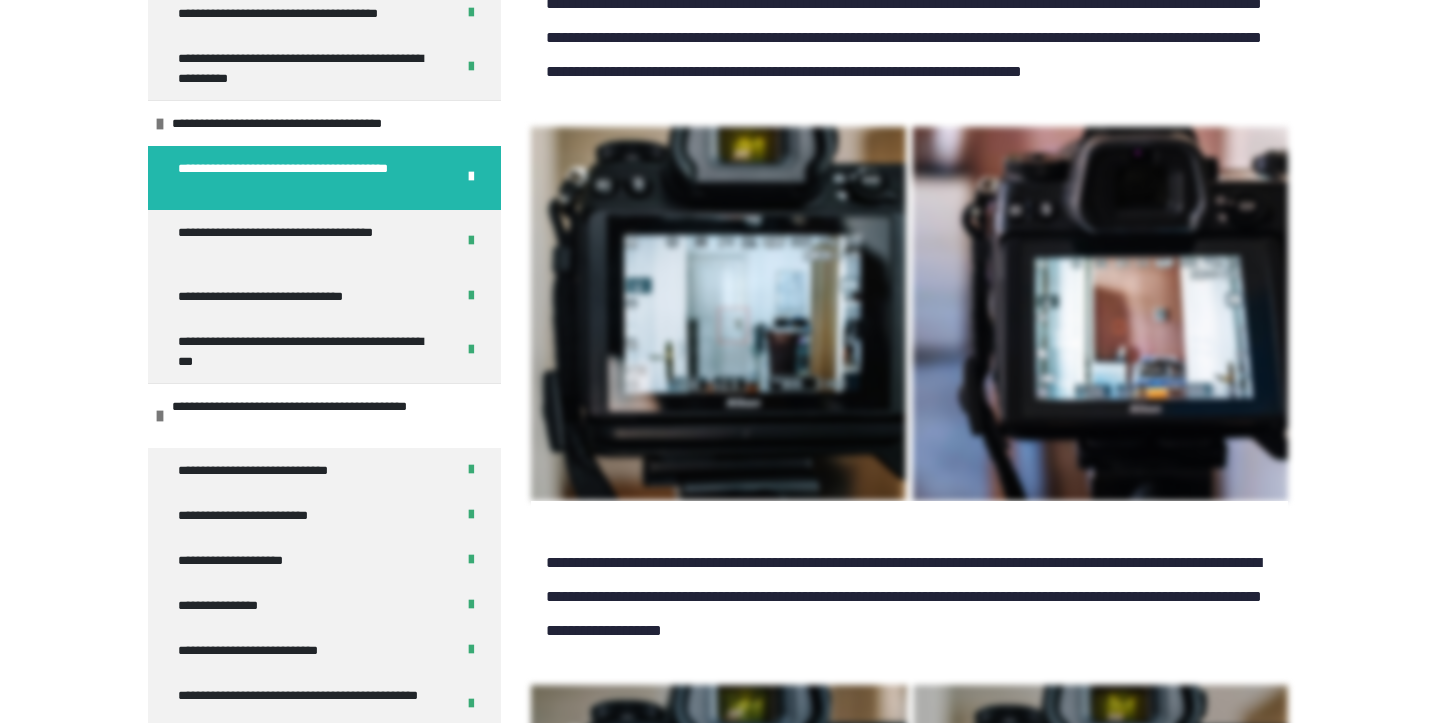 scroll, scrollTop: 7922, scrollLeft: 0, axis: vertical 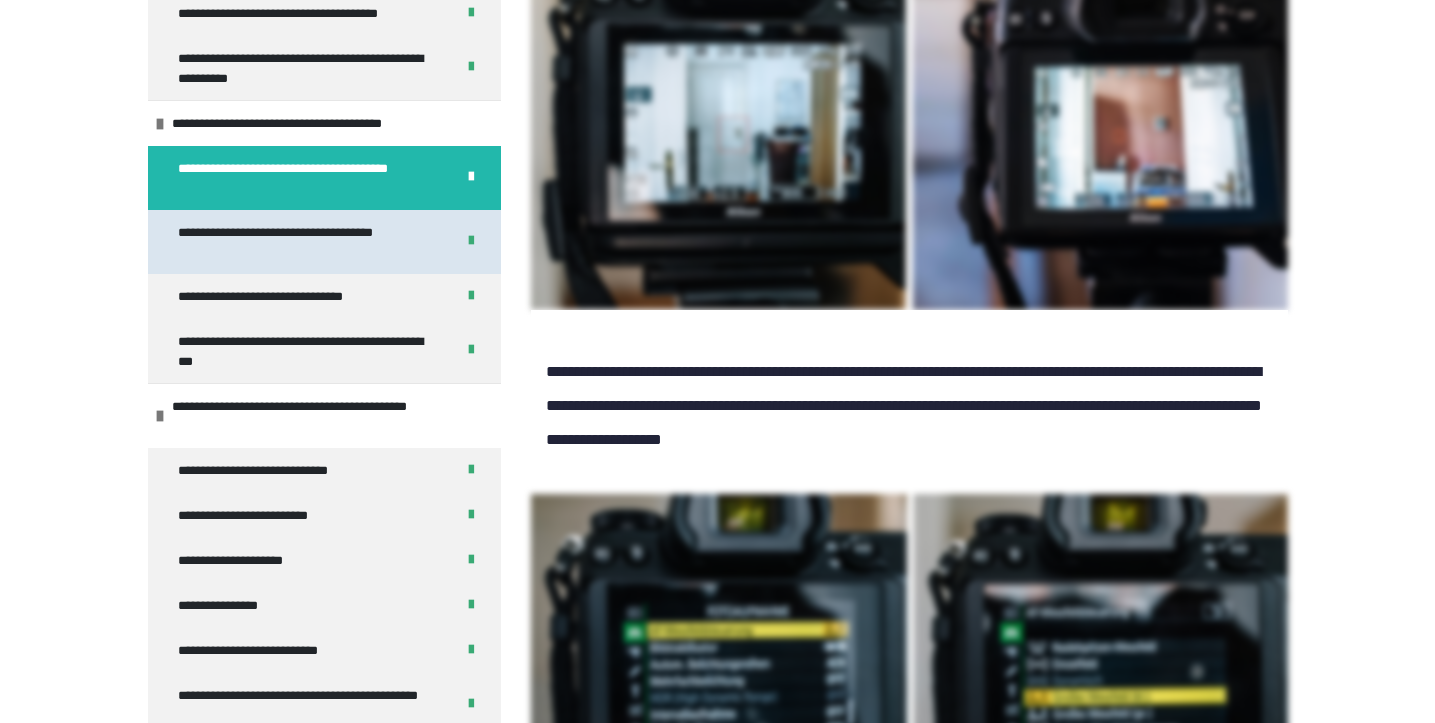click on "**********" at bounding box center [308, 242] 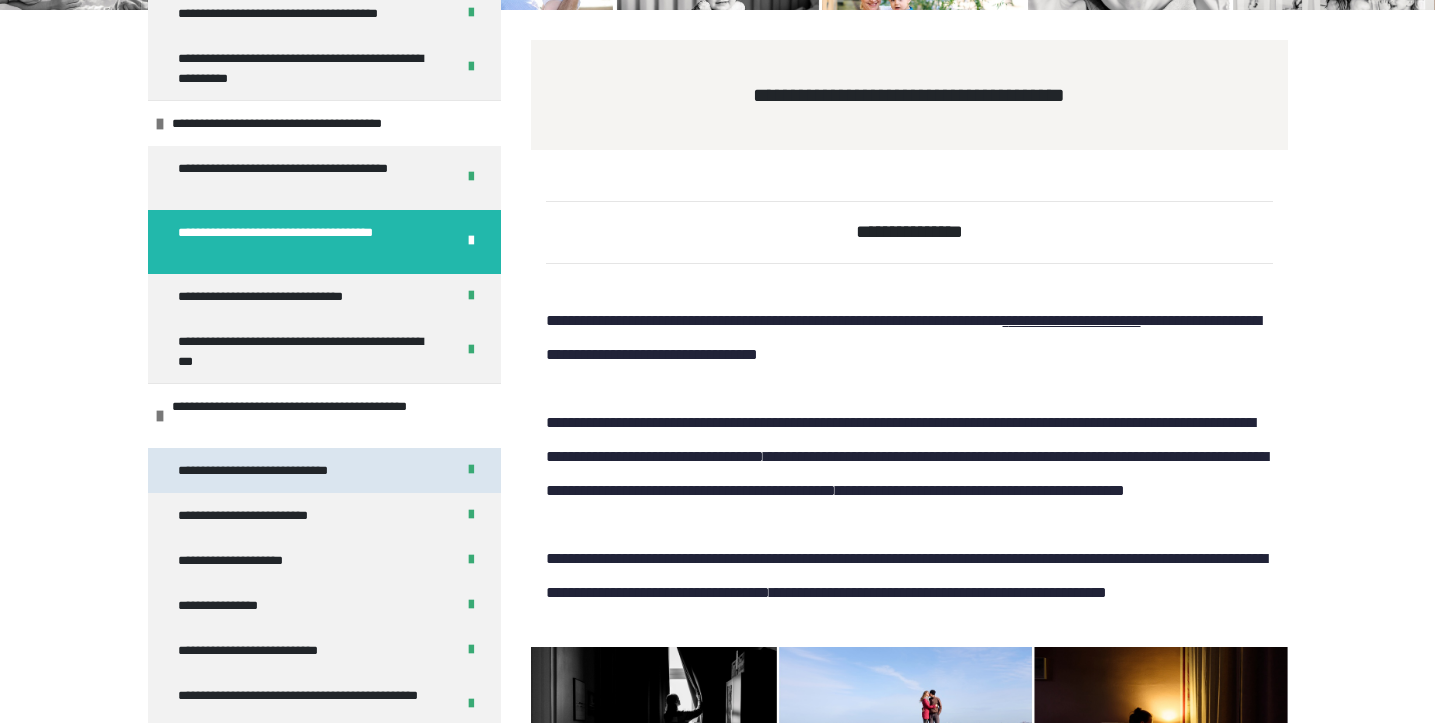 click on "**********" at bounding box center (274, 470) 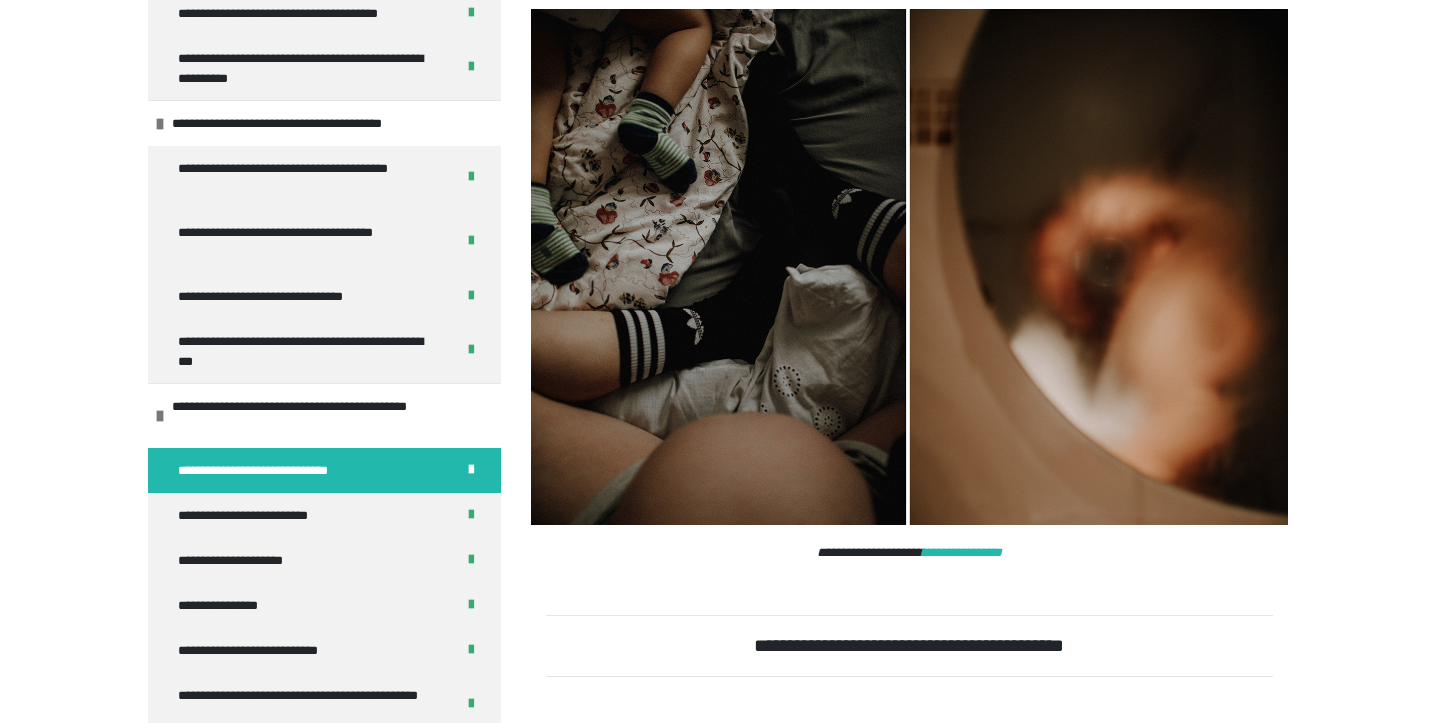 scroll, scrollTop: 892, scrollLeft: 0, axis: vertical 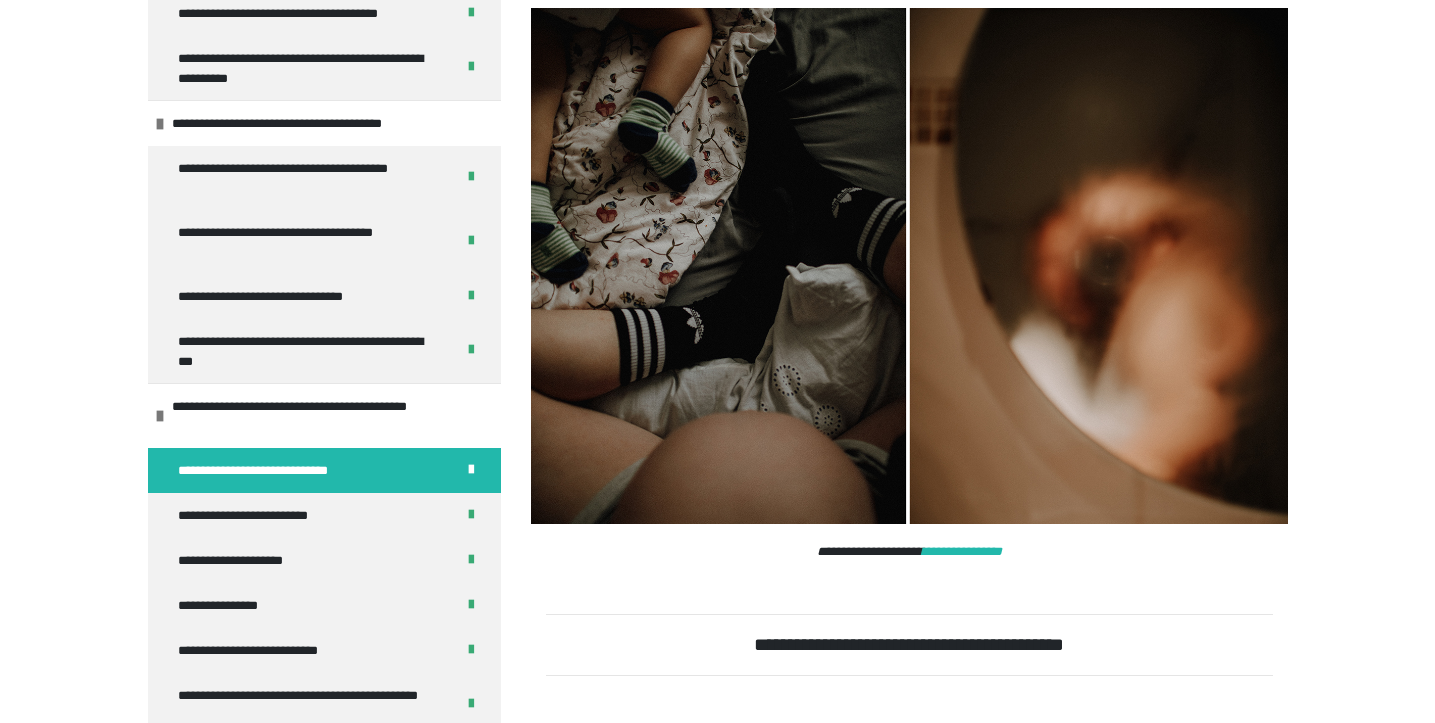 click on "**********" at bounding box center [962, 551] 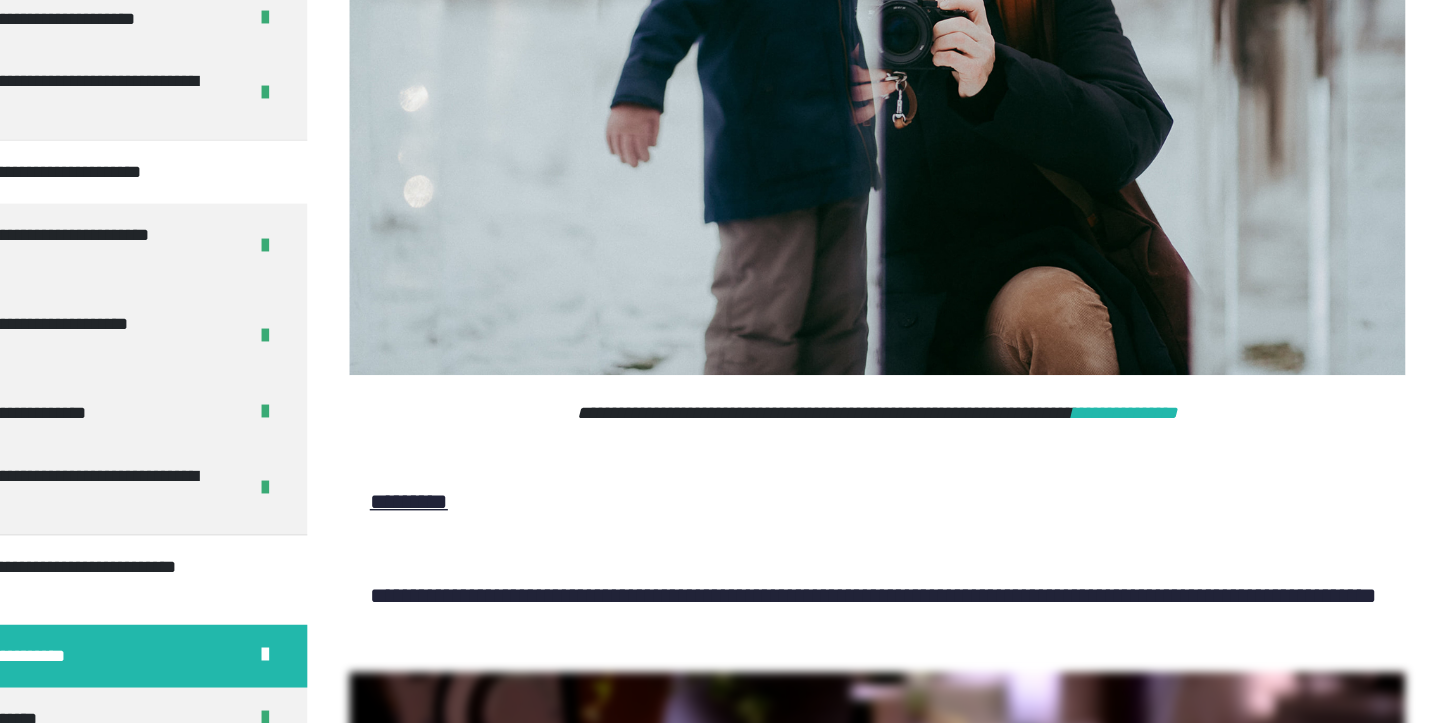 scroll, scrollTop: 5162, scrollLeft: 0, axis: vertical 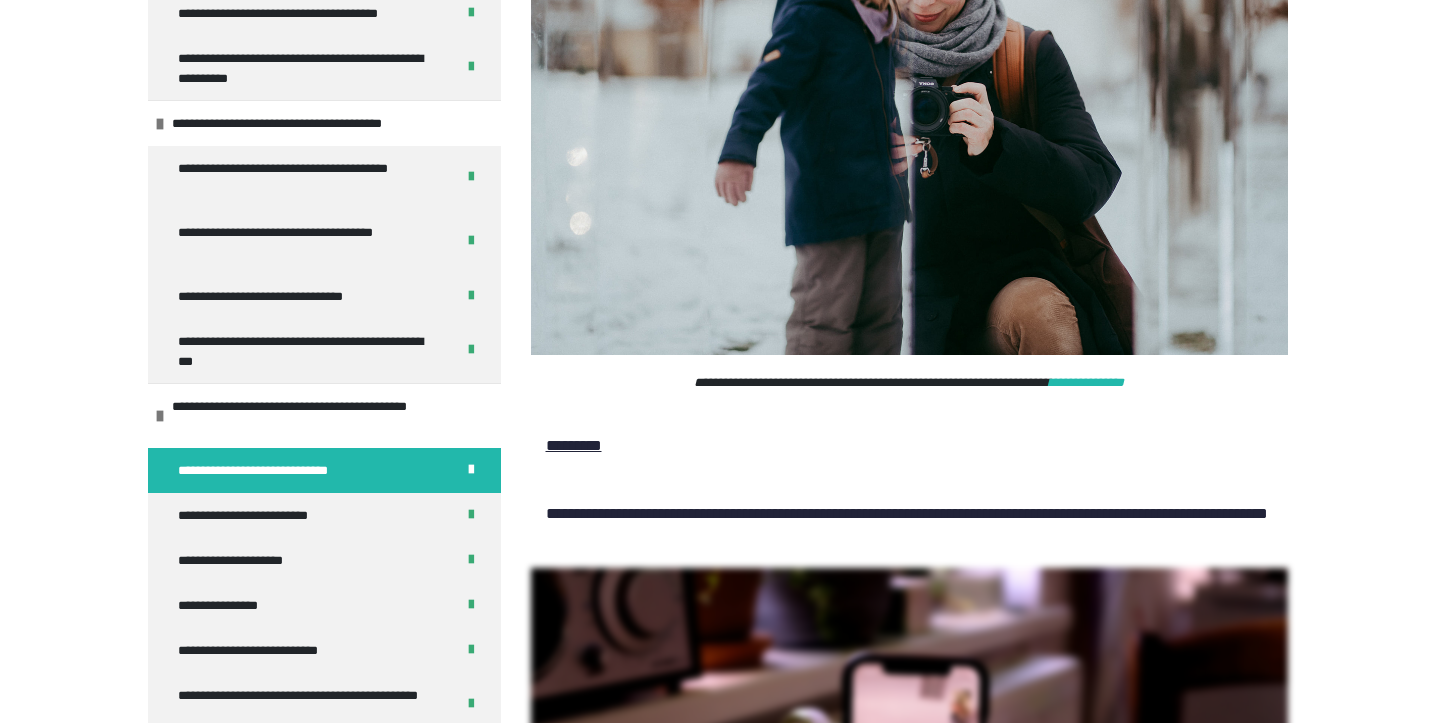 click on "**********" at bounding box center [1086, 382] 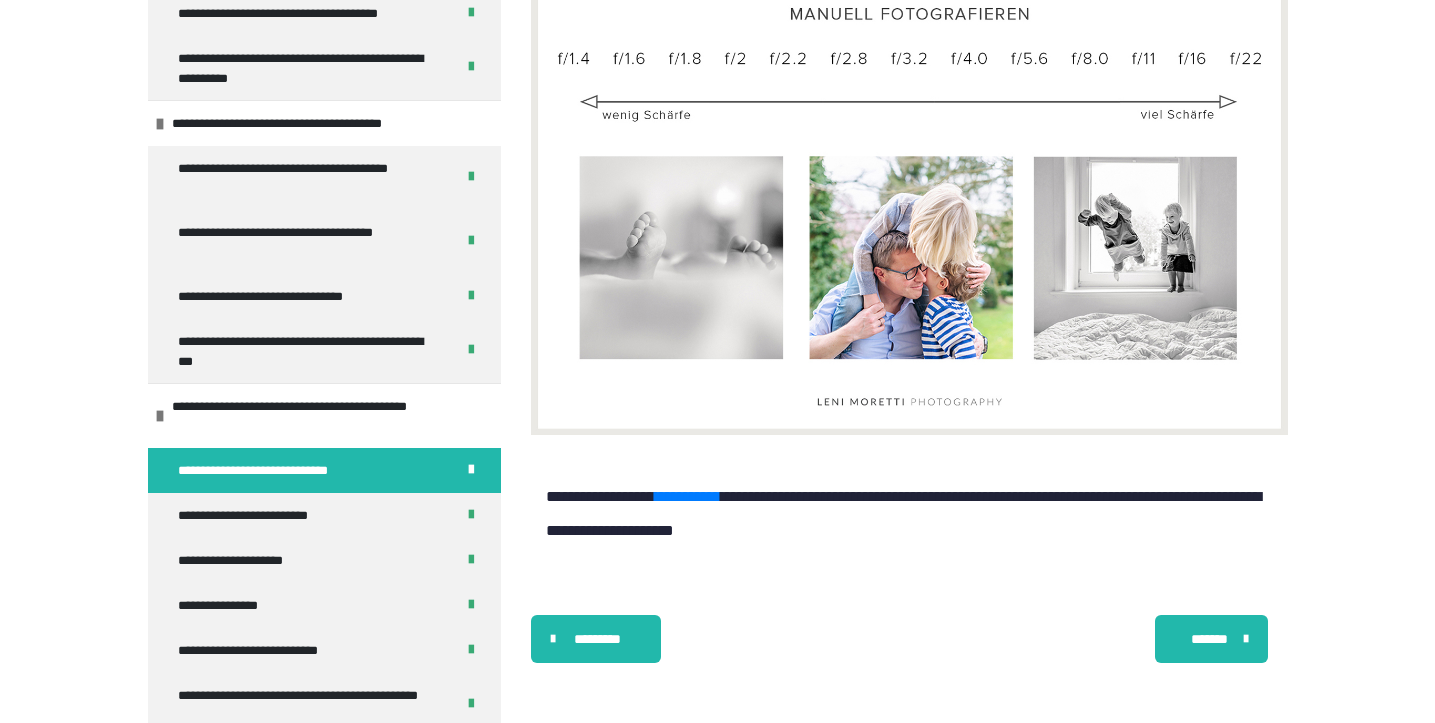scroll, scrollTop: 12275, scrollLeft: 0, axis: vertical 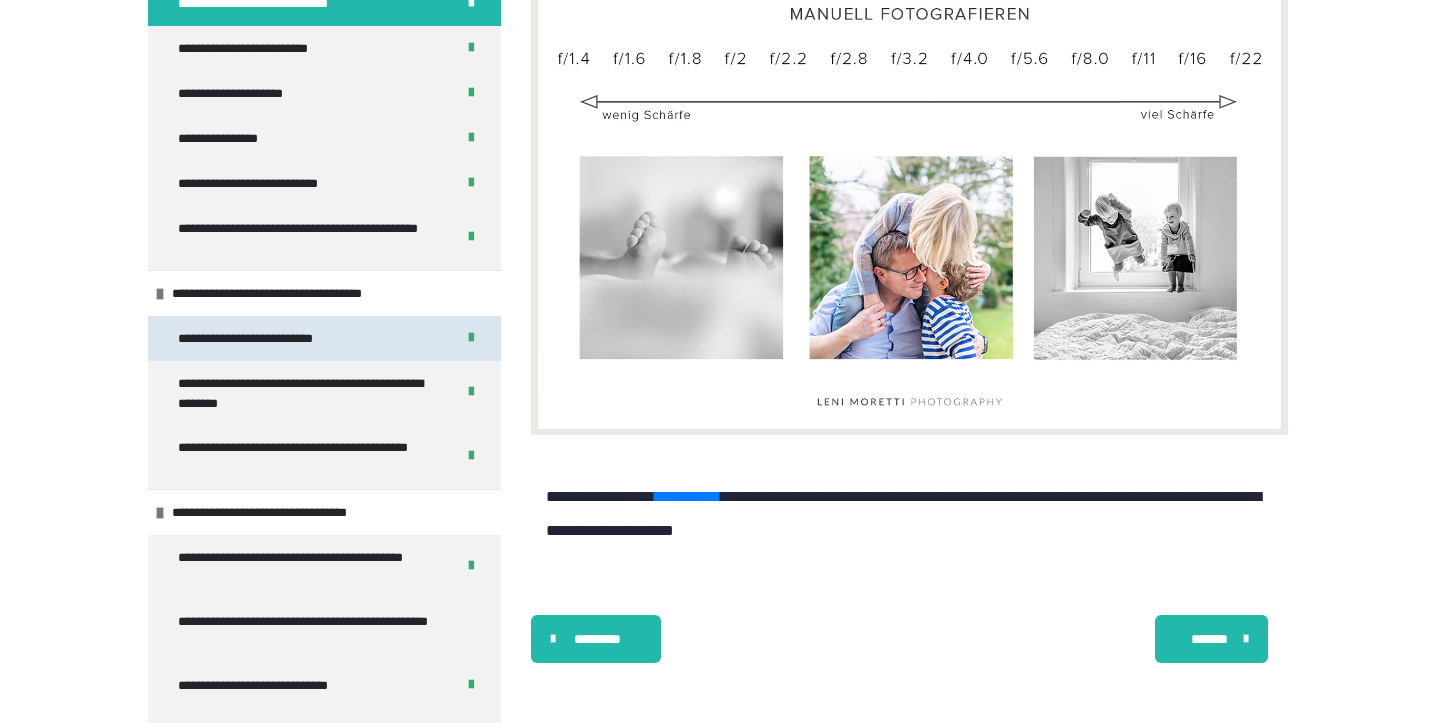 click on "**********" at bounding box center [262, 338] 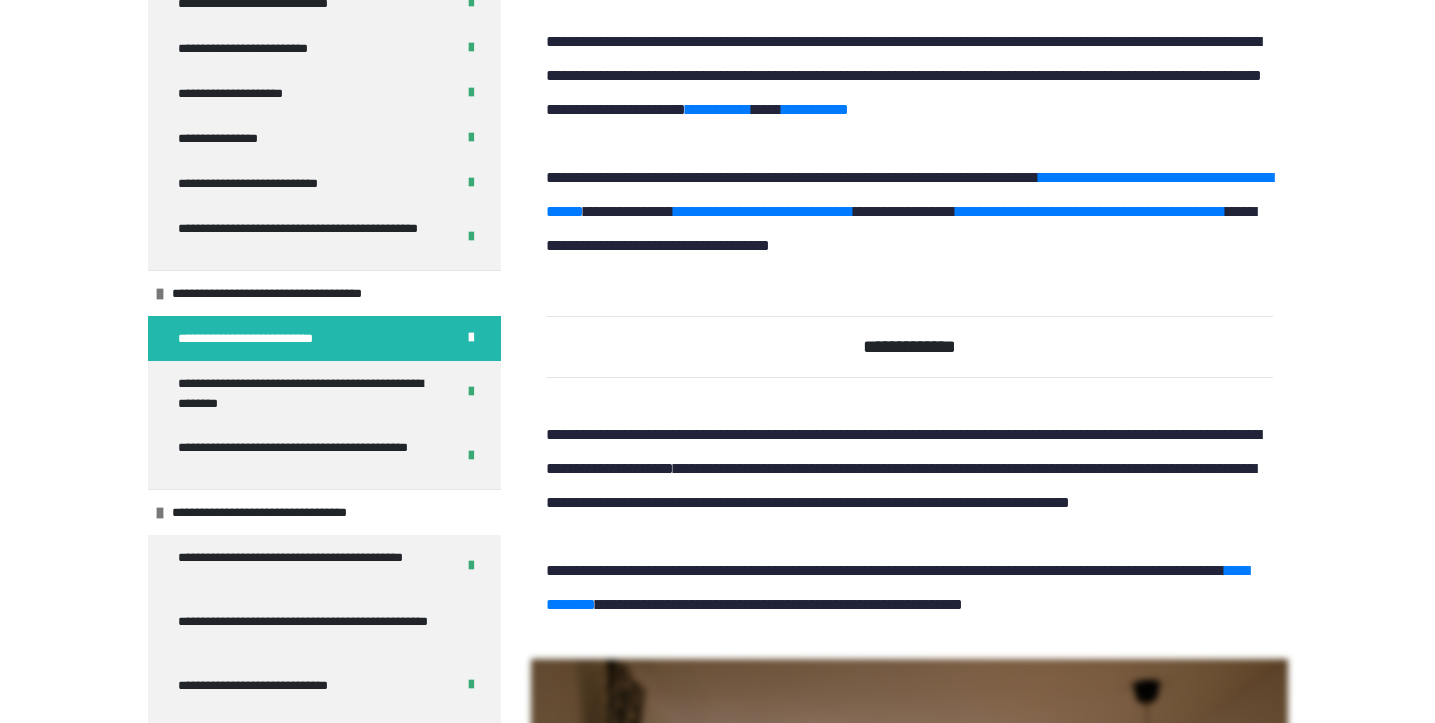scroll, scrollTop: 998, scrollLeft: 0, axis: vertical 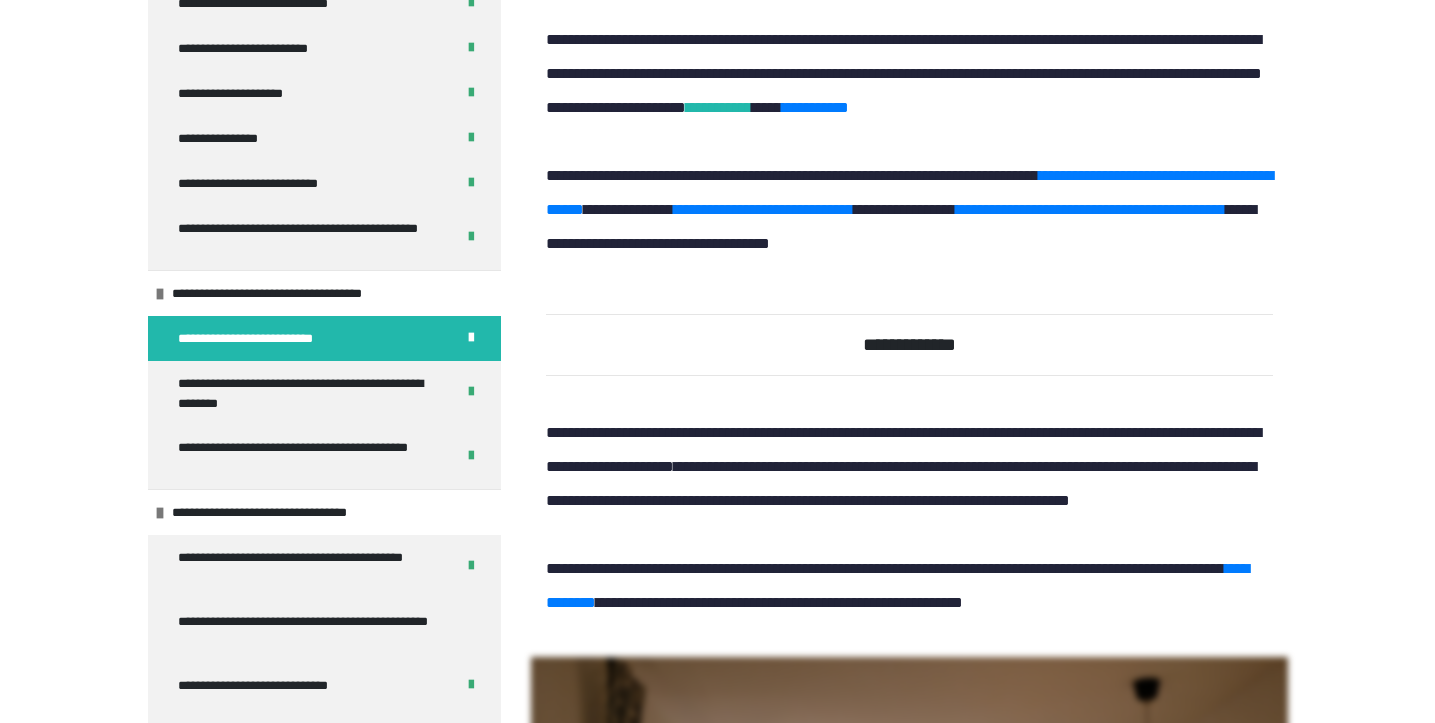 click on "**********" at bounding box center [719, 107] 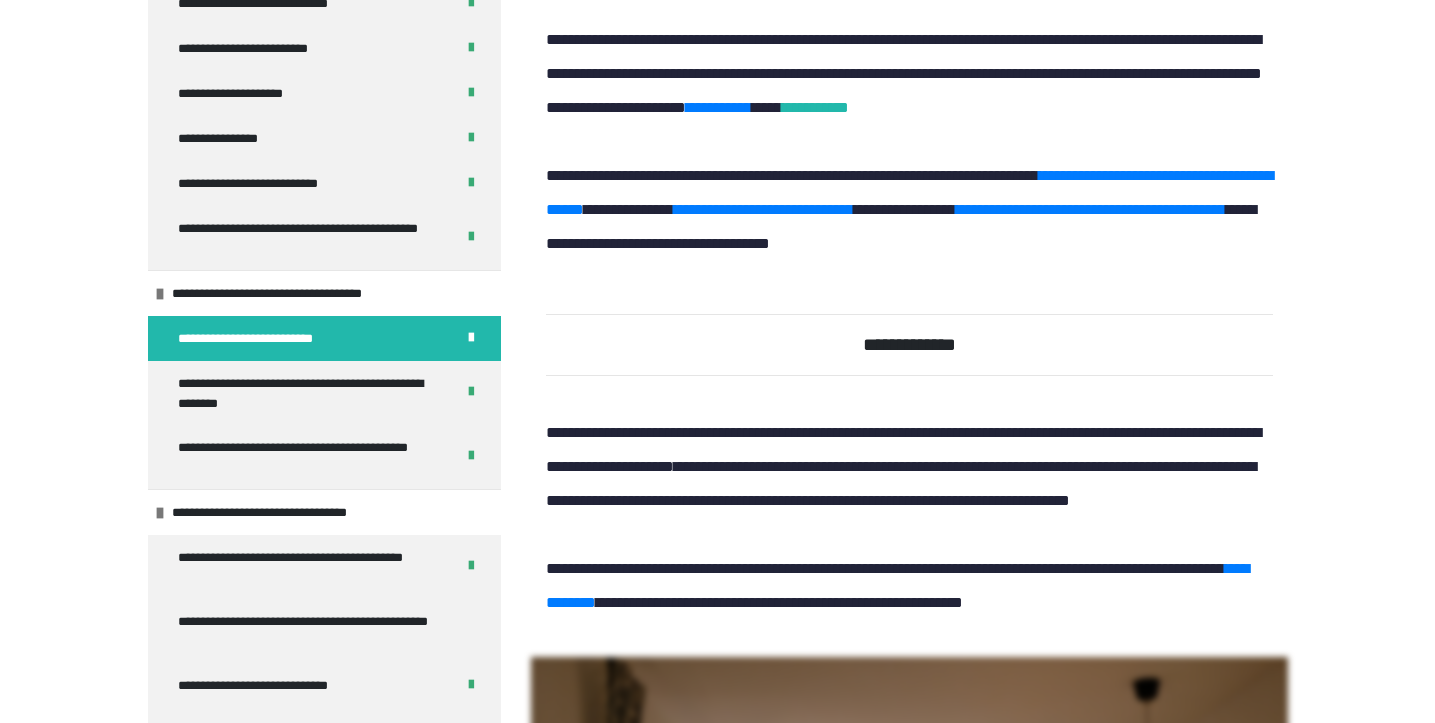 click on "**********" at bounding box center (815, 107) 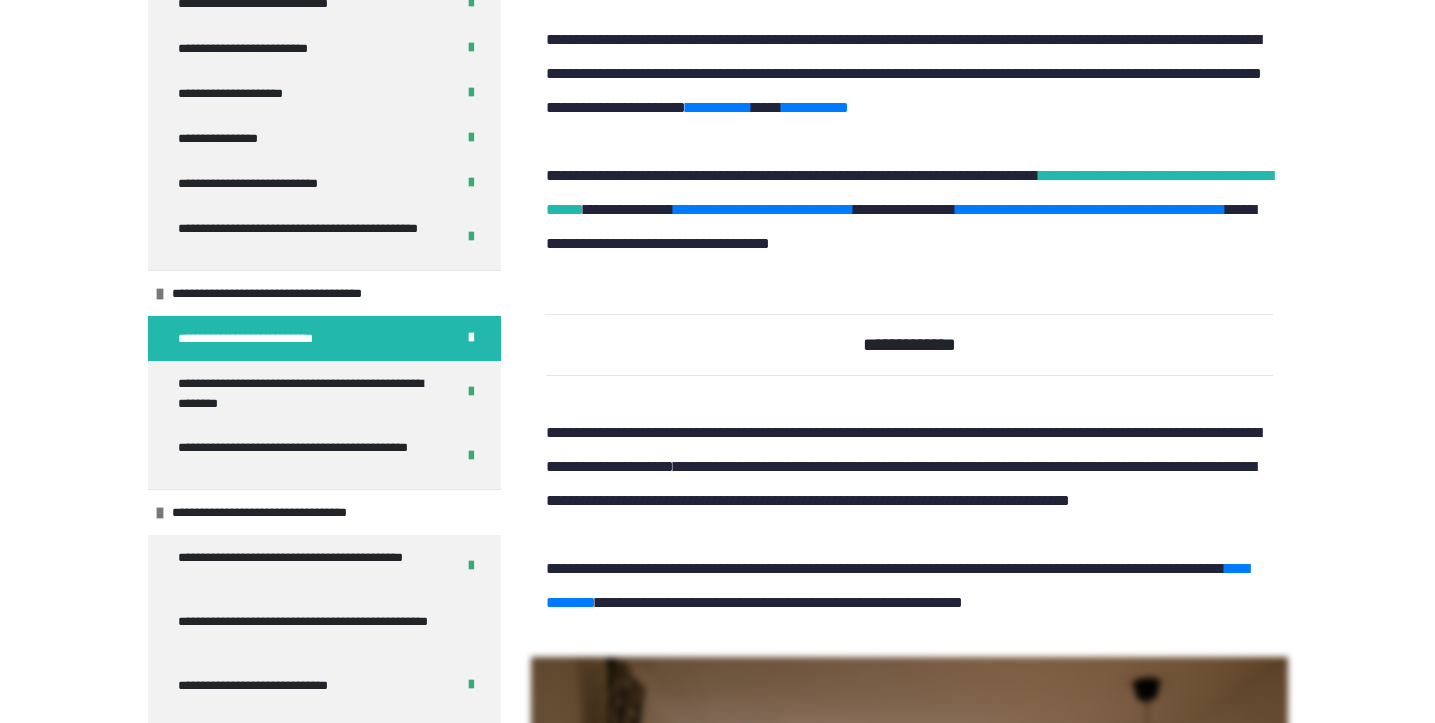 click on "**********" at bounding box center (909, 192) 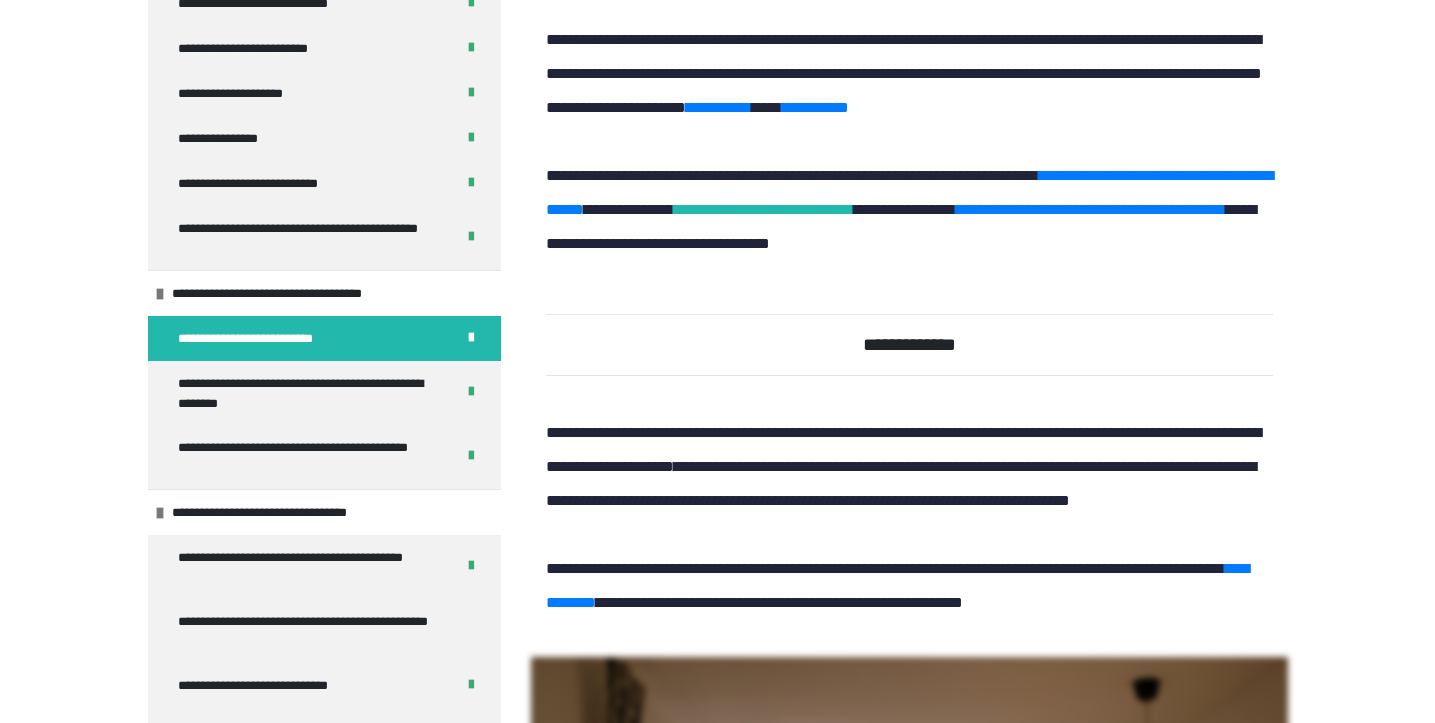 click on "**********" at bounding box center [764, 209] 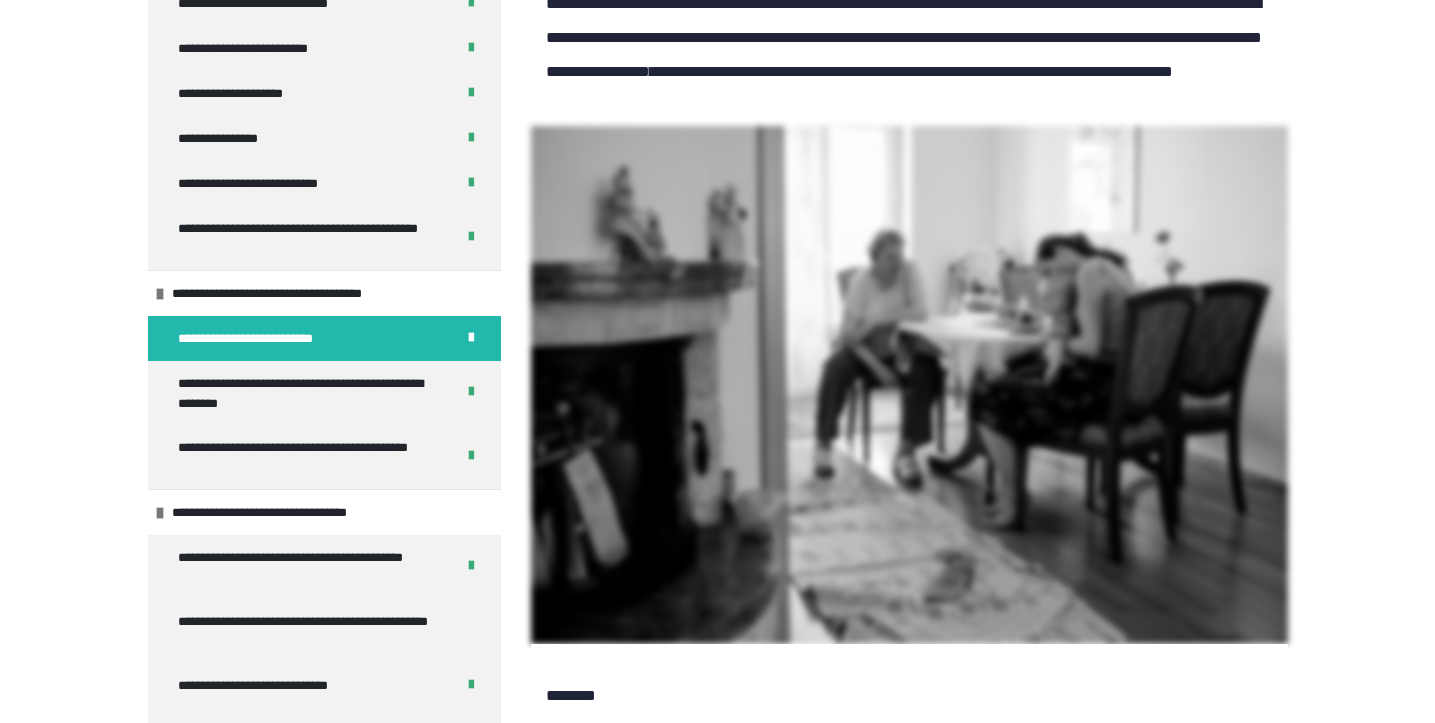 scroll, scrollTop: 14596, scrollLeft: 0, axis: vertical 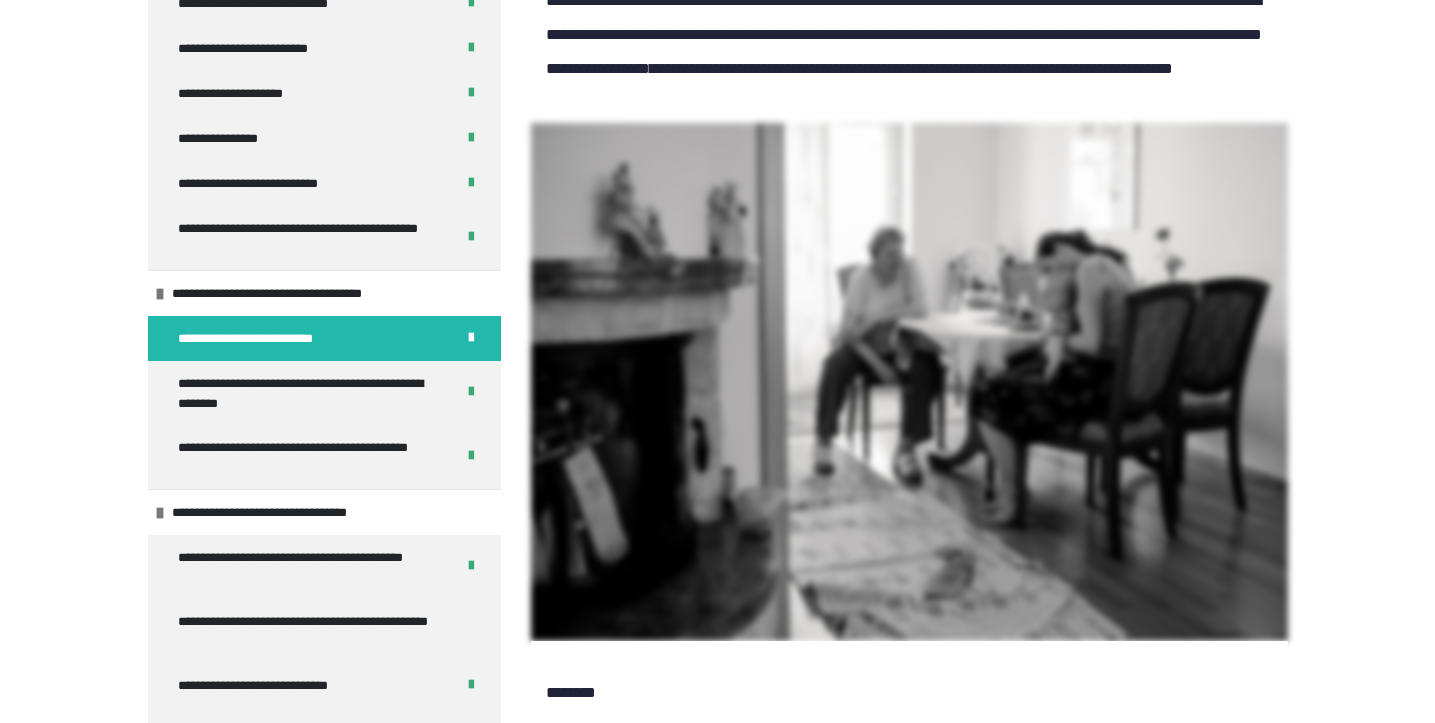click on "**********" at bounding box center [959, -496] 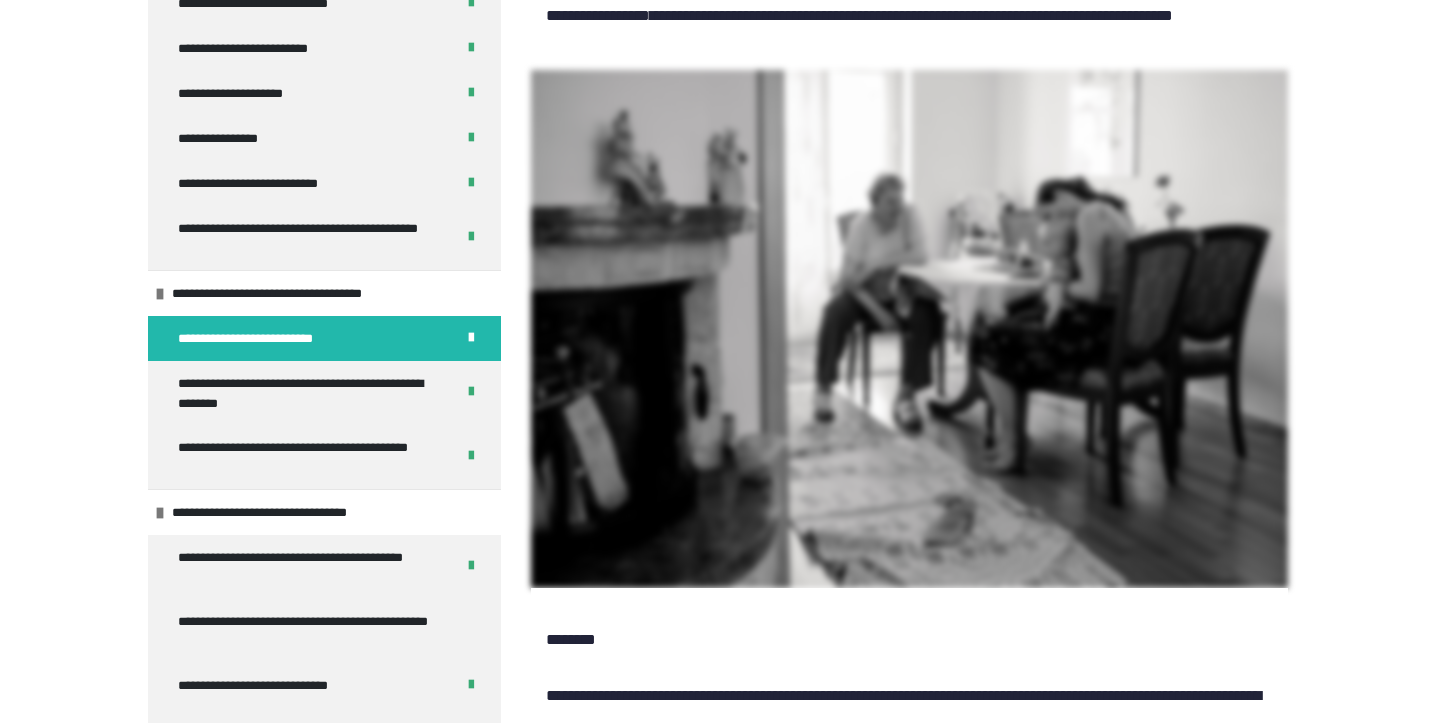 scroll, scrollTop: 15199, scrollLeft: 0, axis: vertical 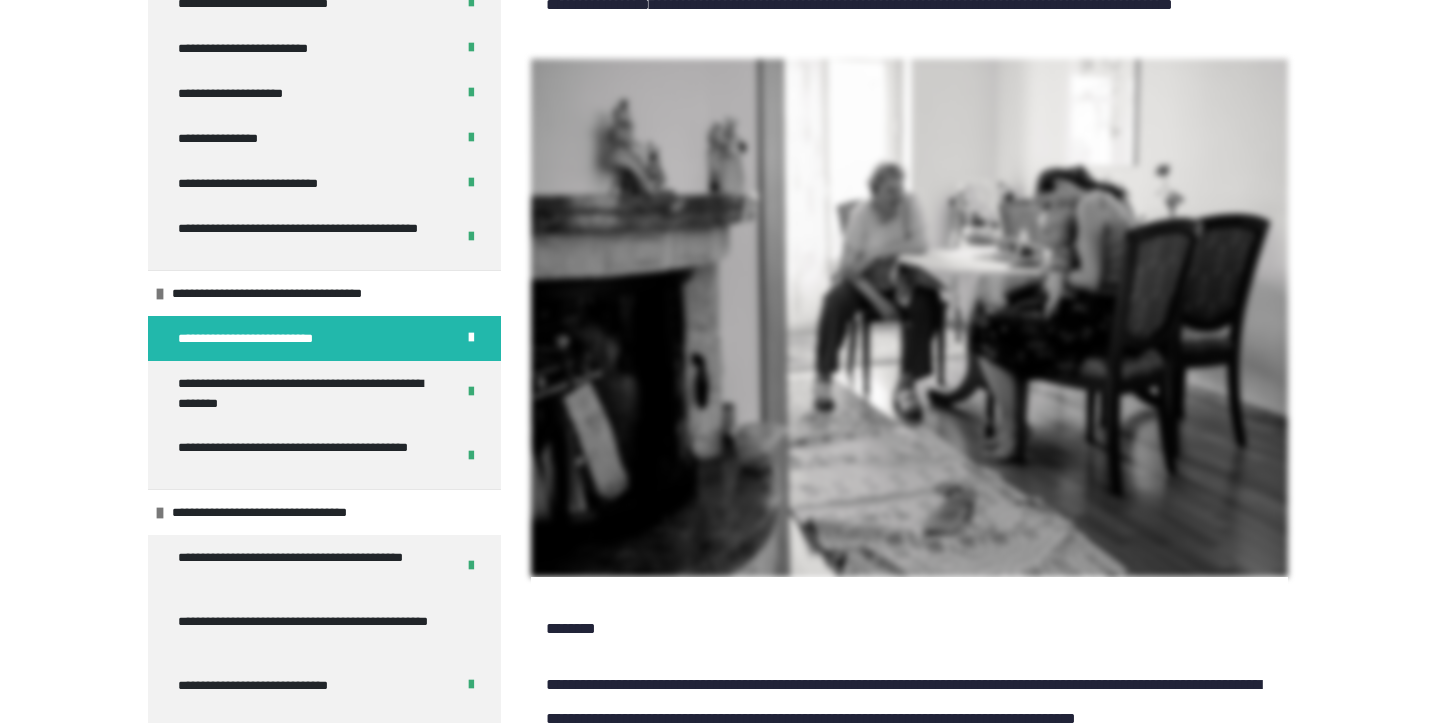 click on "**********" at bounding box center [959, -195] 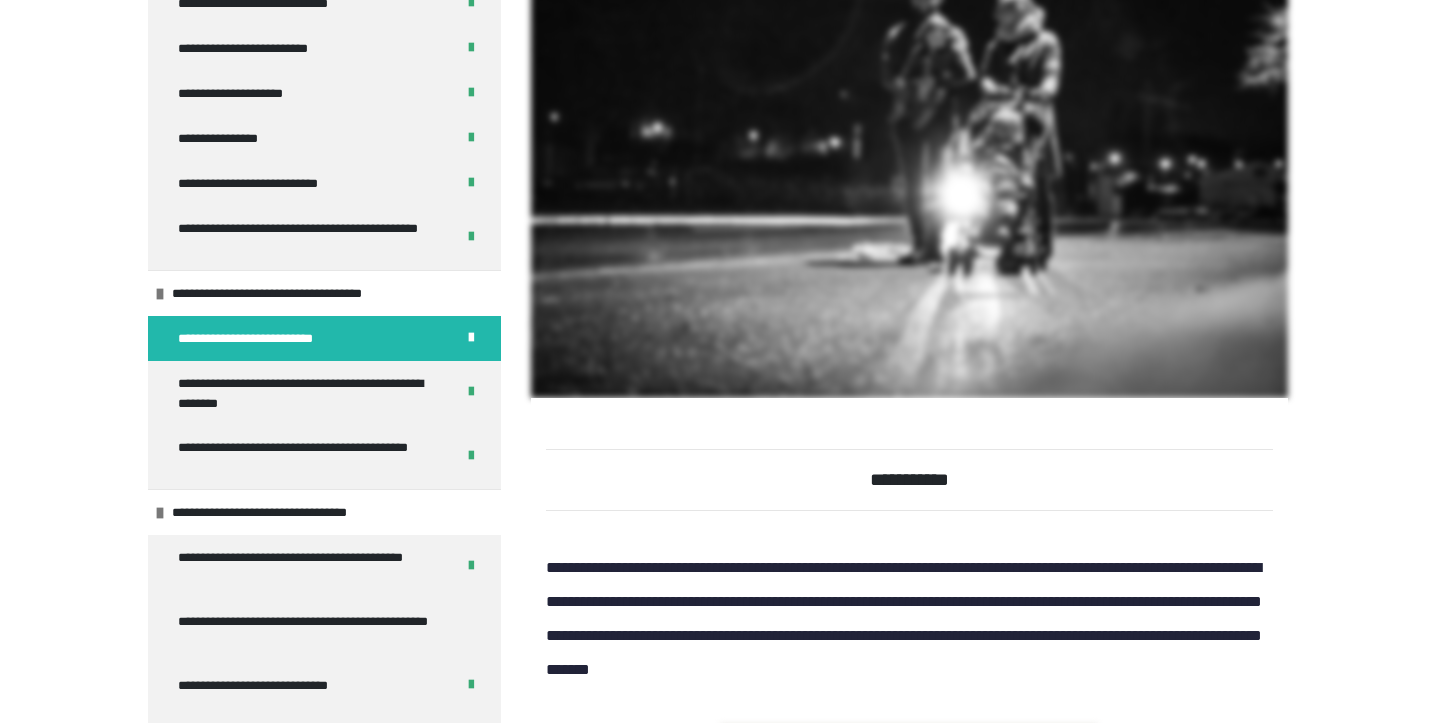 scroll, scrollTop: 17428, scrollLeft: 0, axis: vertical 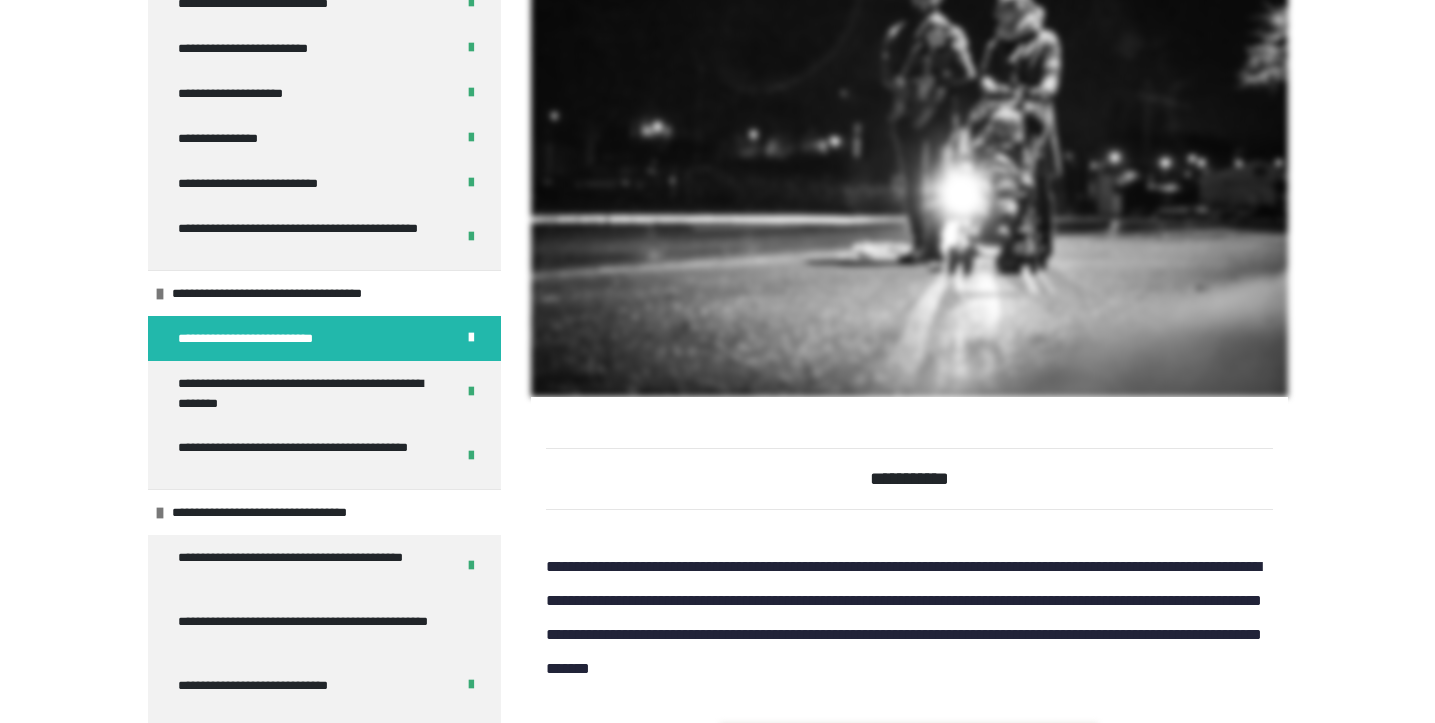 click on "**********" at bounding box center [833, -916] 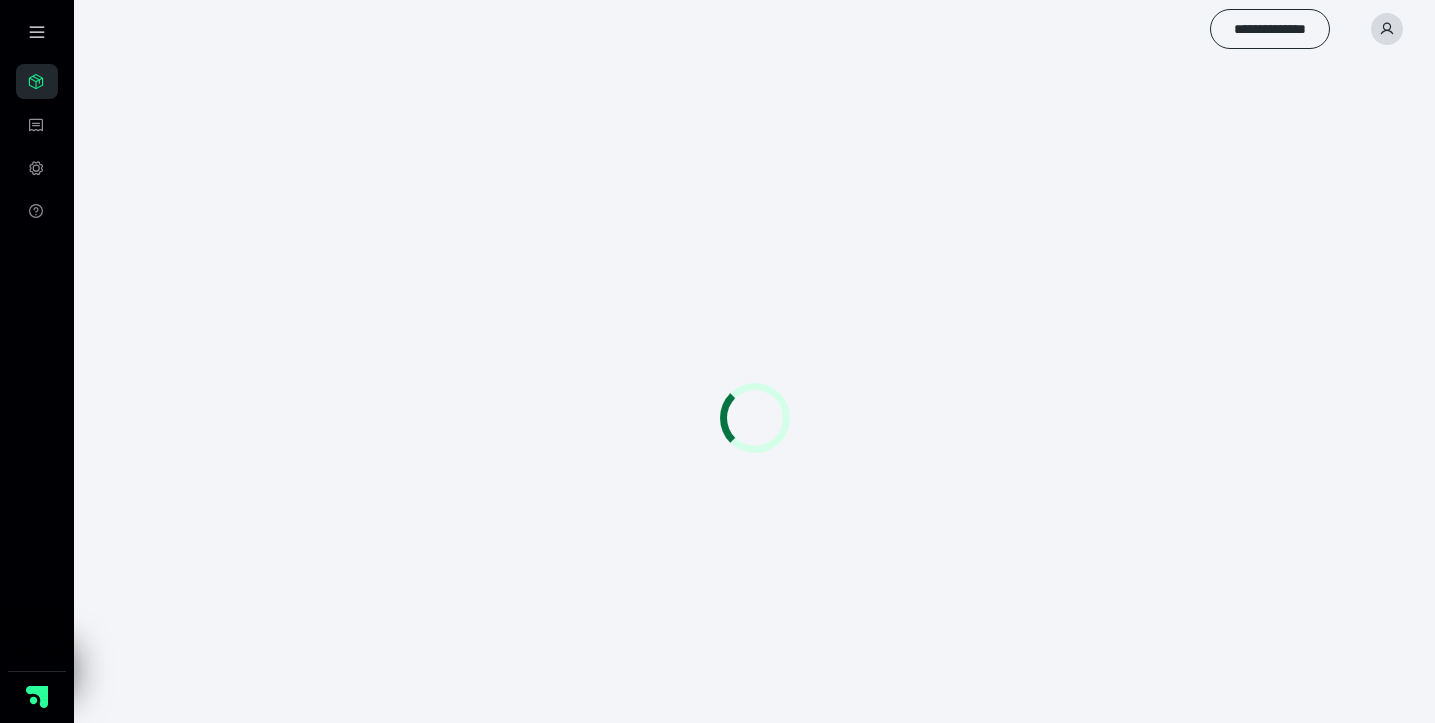 scroll, scrollTop: 0, scrollLeft: 0, axis: both 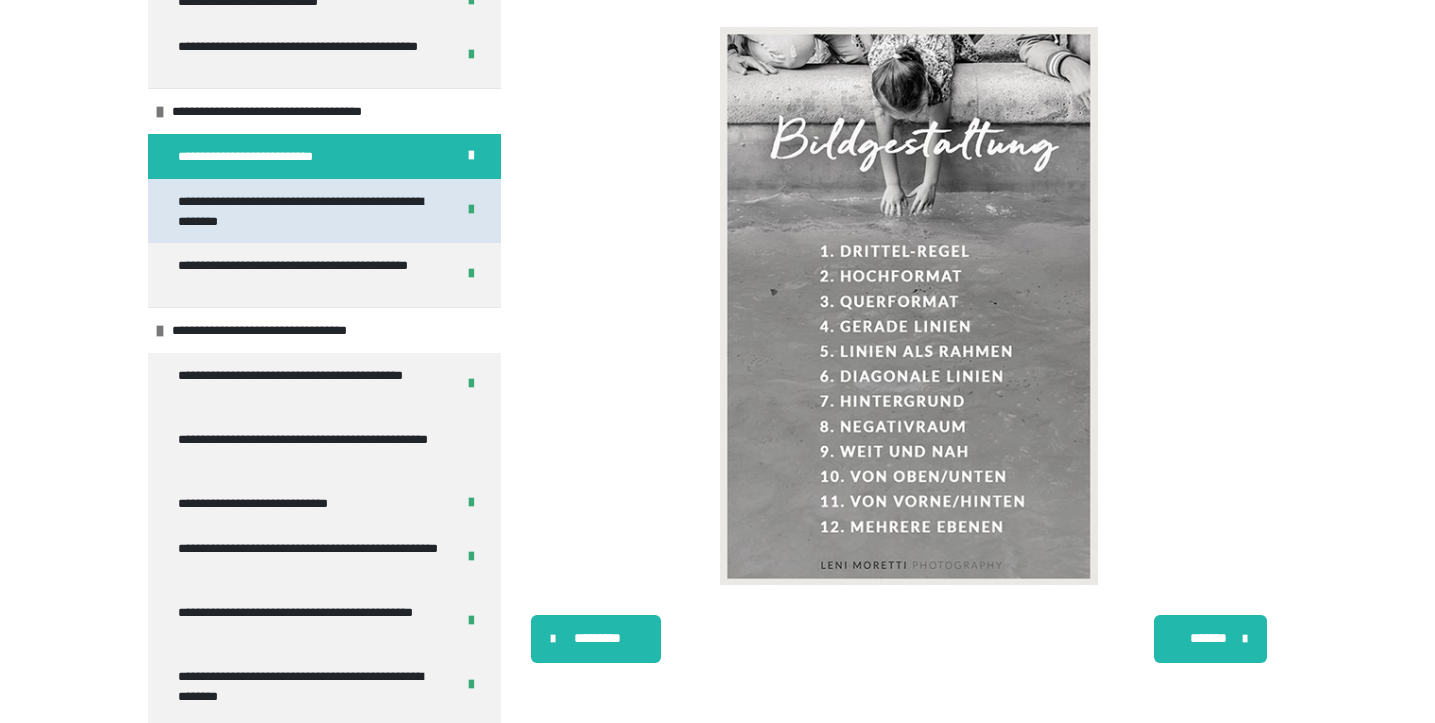 click on "**********" at bounding box center [308, 211] 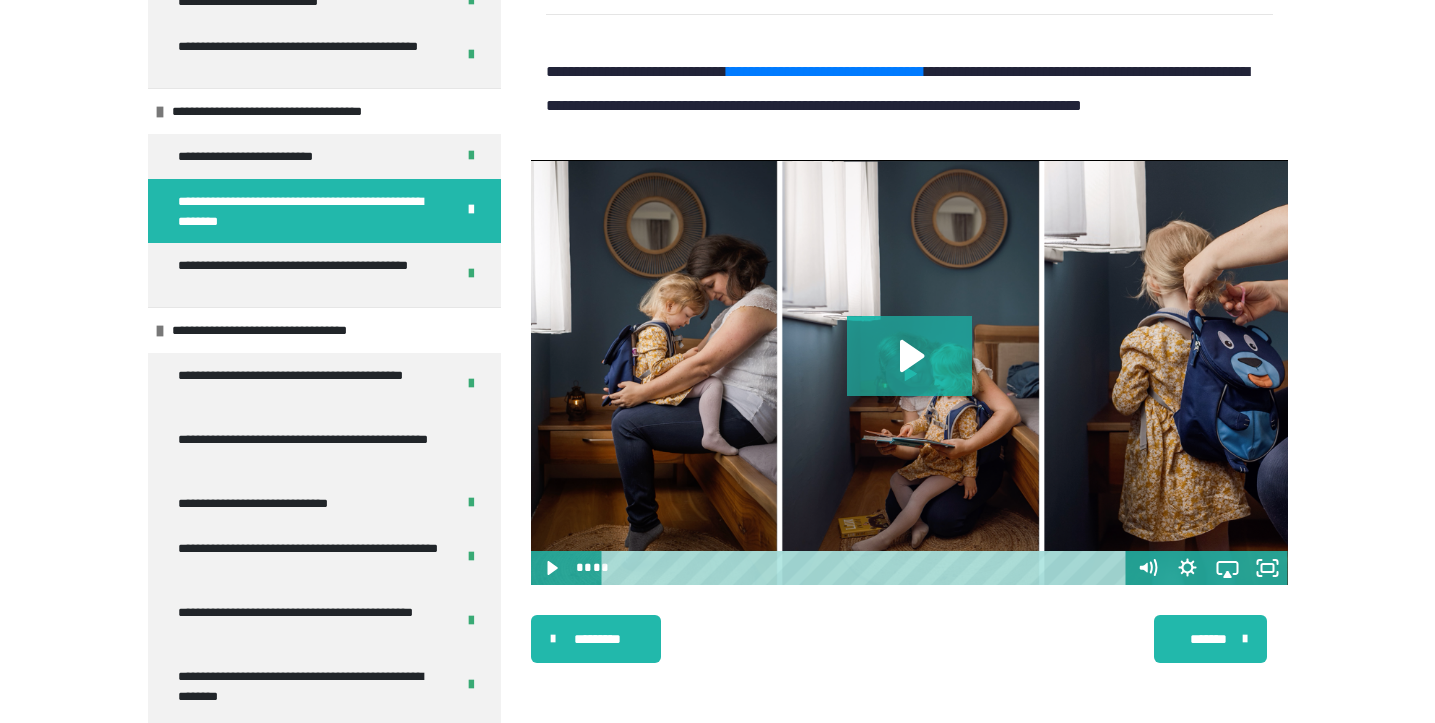 scroll, scrollTop: 12989, scrollLeft: 0, axis: vertical 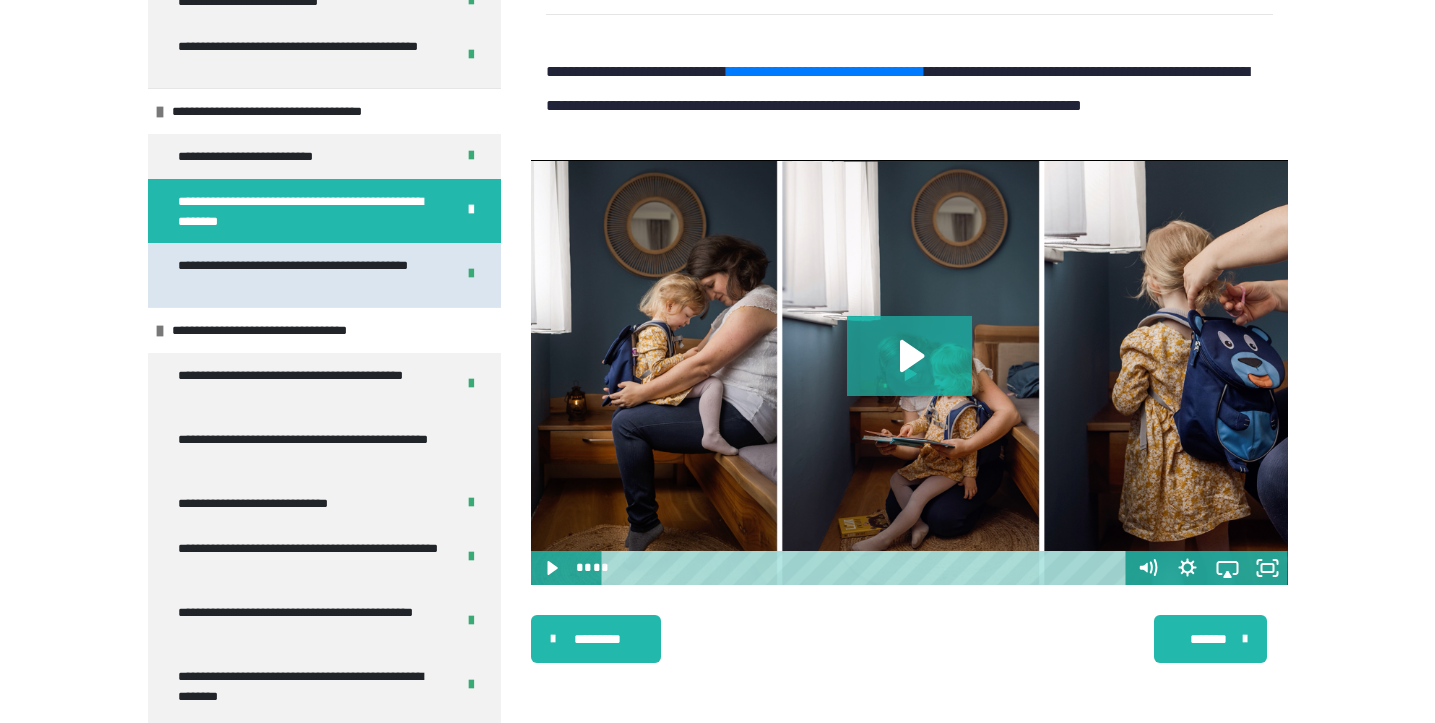 click on "**********" at bounding box center [308, 275] 